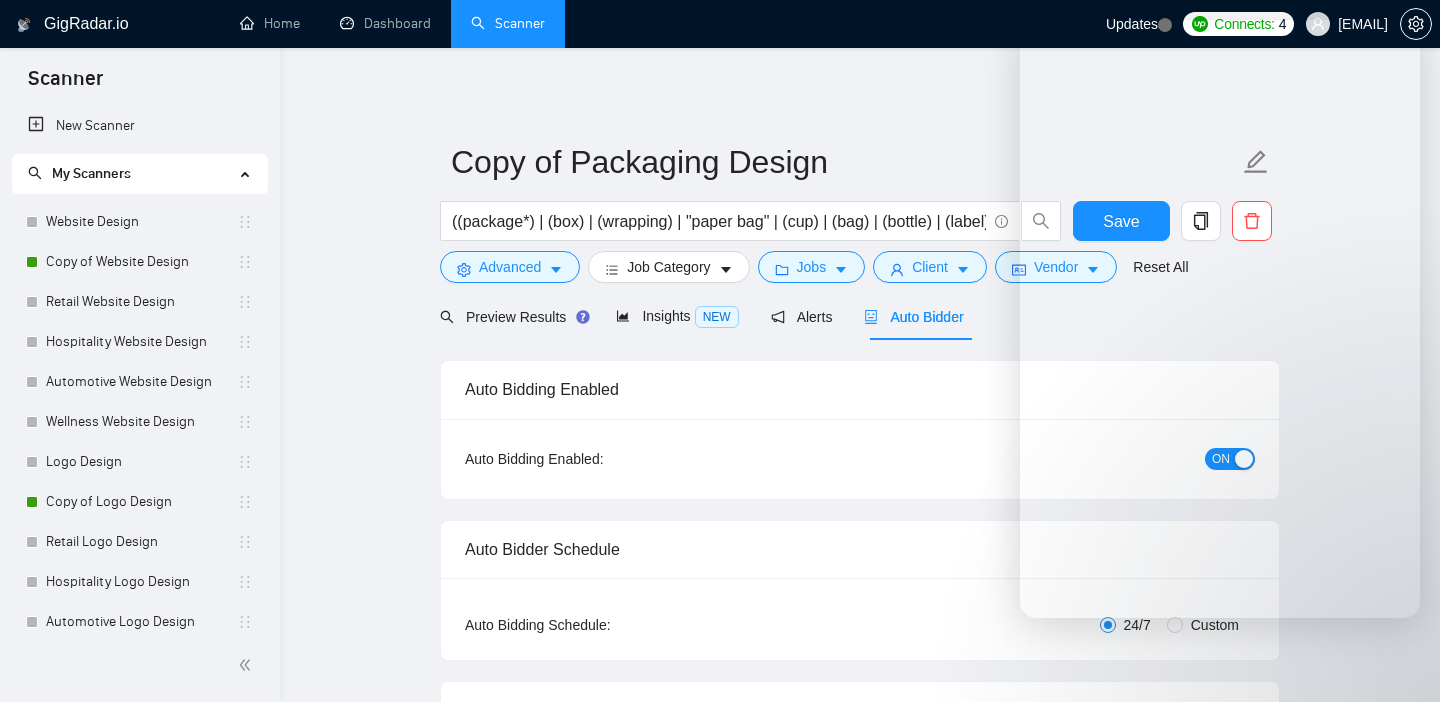 scroll, scrollTop: 0, scrollLeft: 0, axis: both 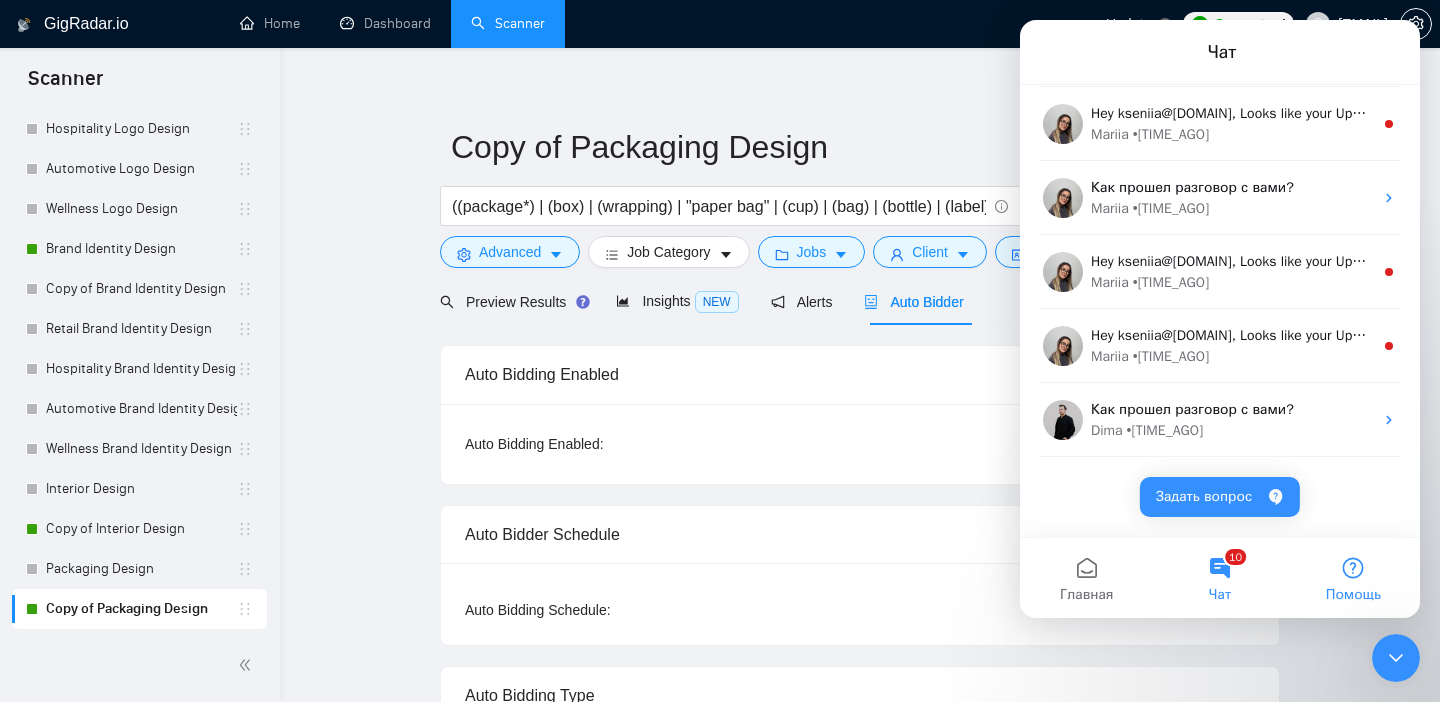 click on "Помощь" at bounding box center (1353, 578) 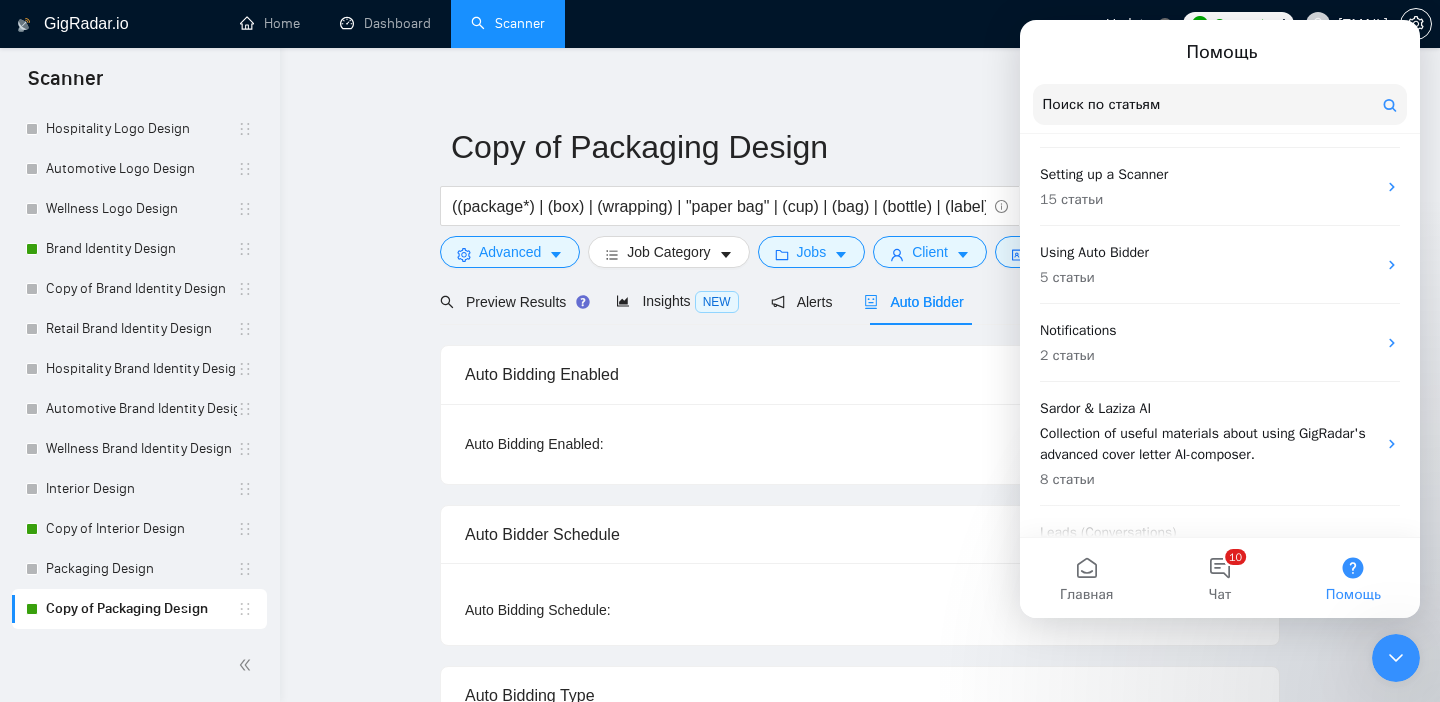 scroll, scrollTop: 400, scrollLeft: 0, axis: vertical 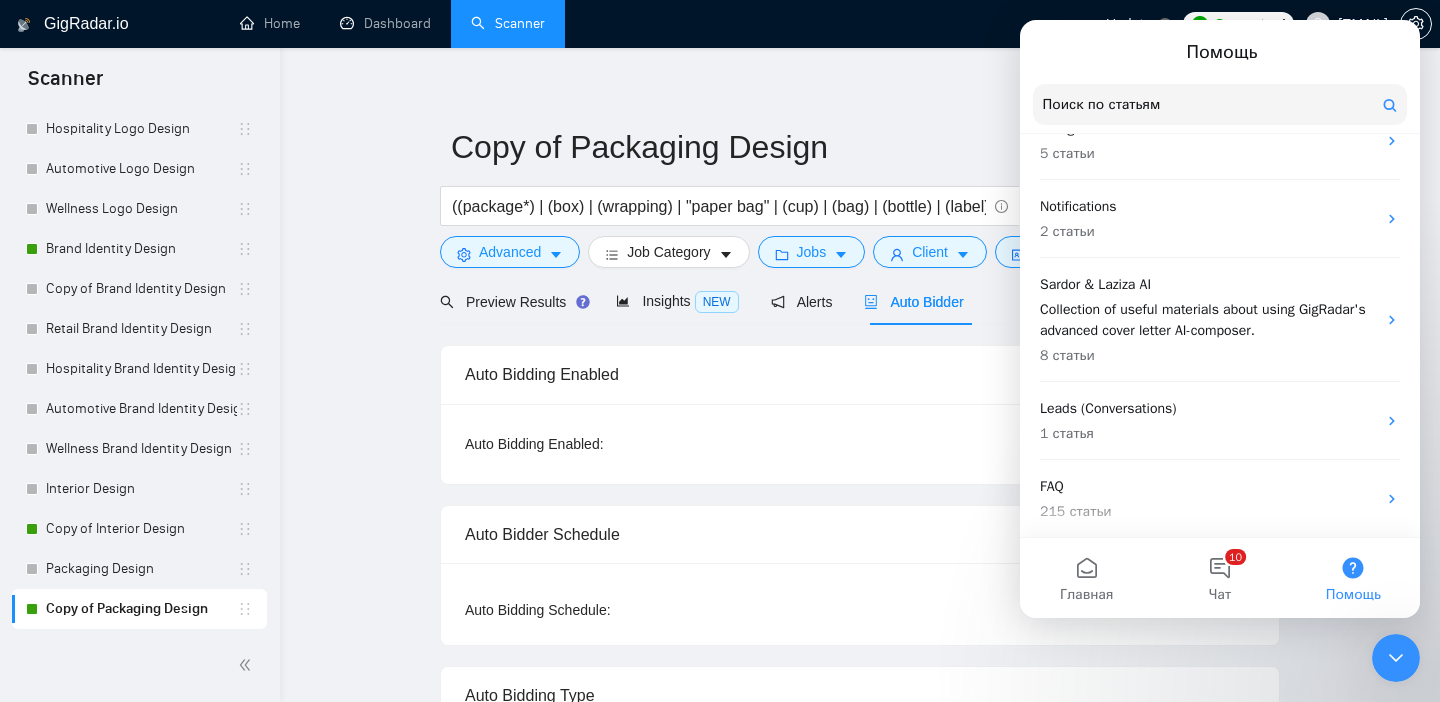 click on "[NAME]@[EXAMPLE.COM]" at bounding box center [1363, 24] 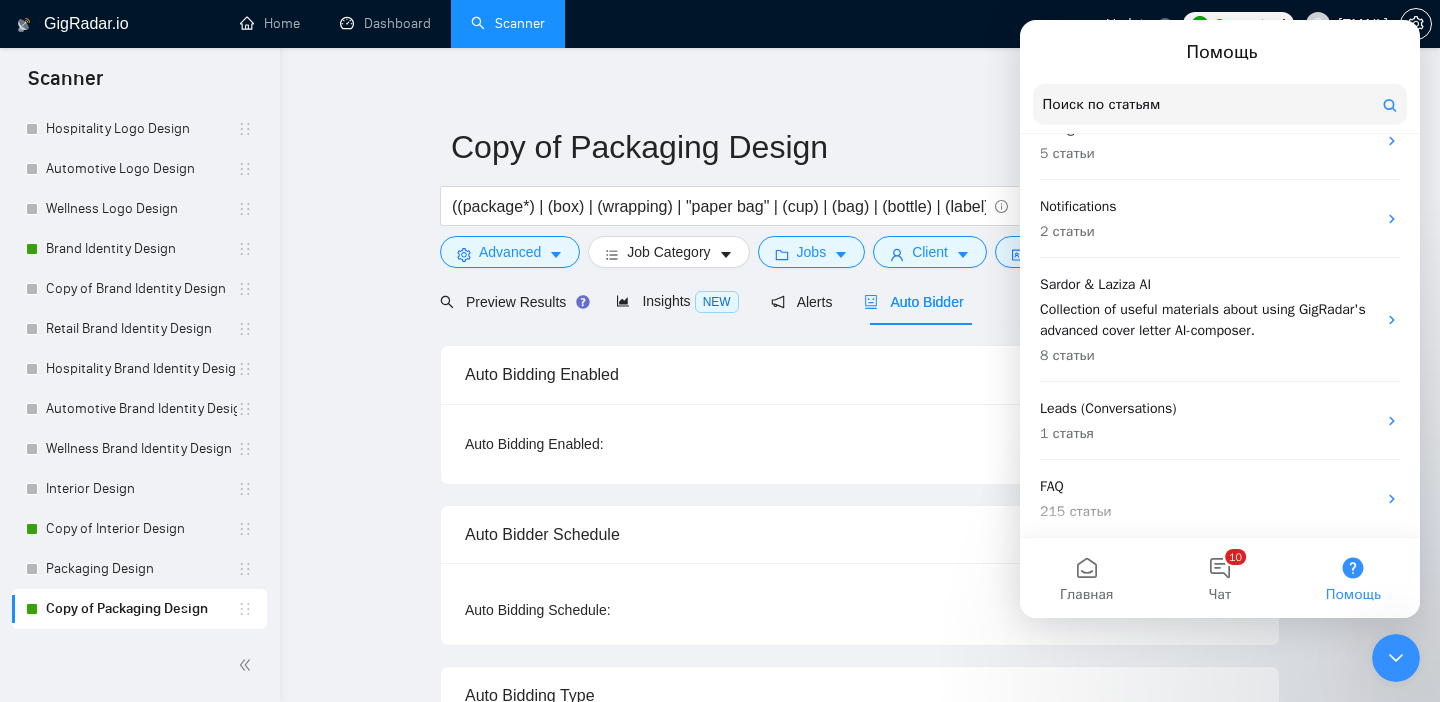 click on "GigRadar.io" at bounding box center (86, 24) 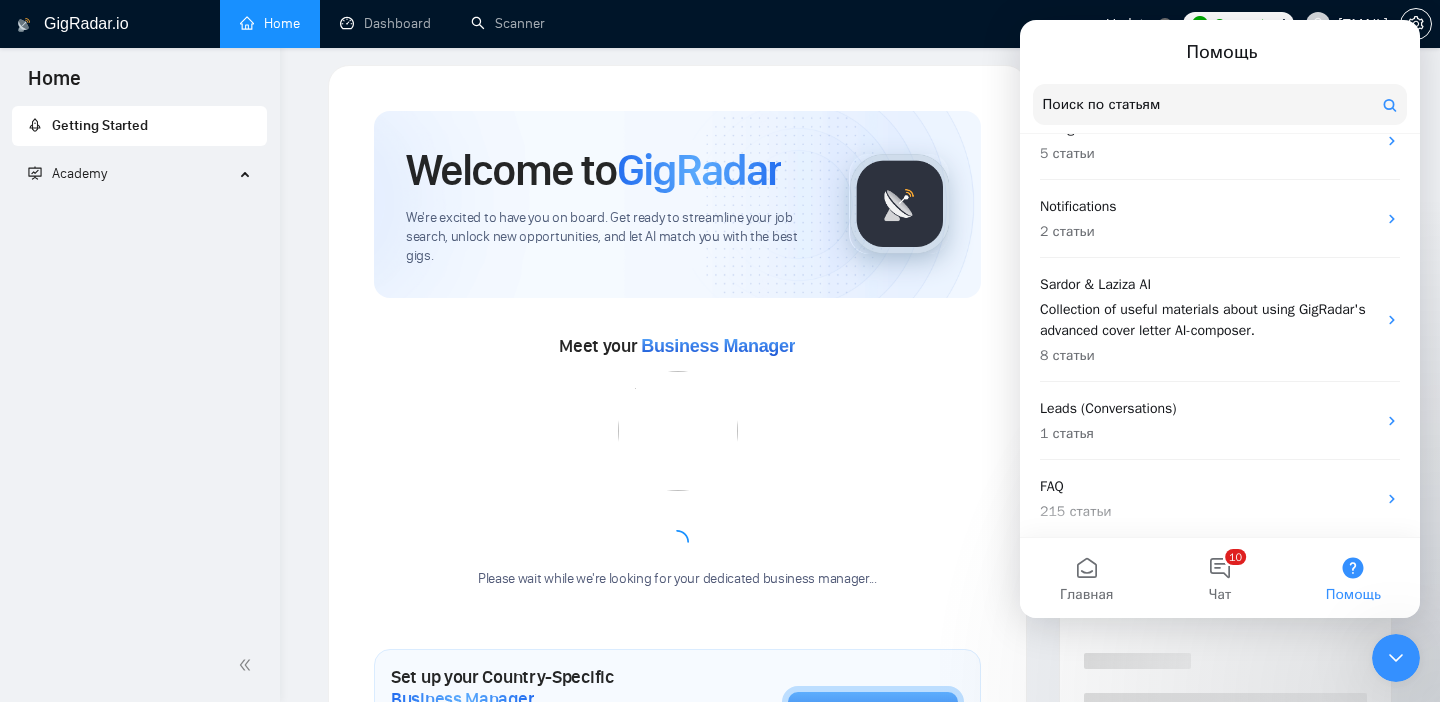 scroll, scrollTop: 0, scrollLeft: 0, axis: both 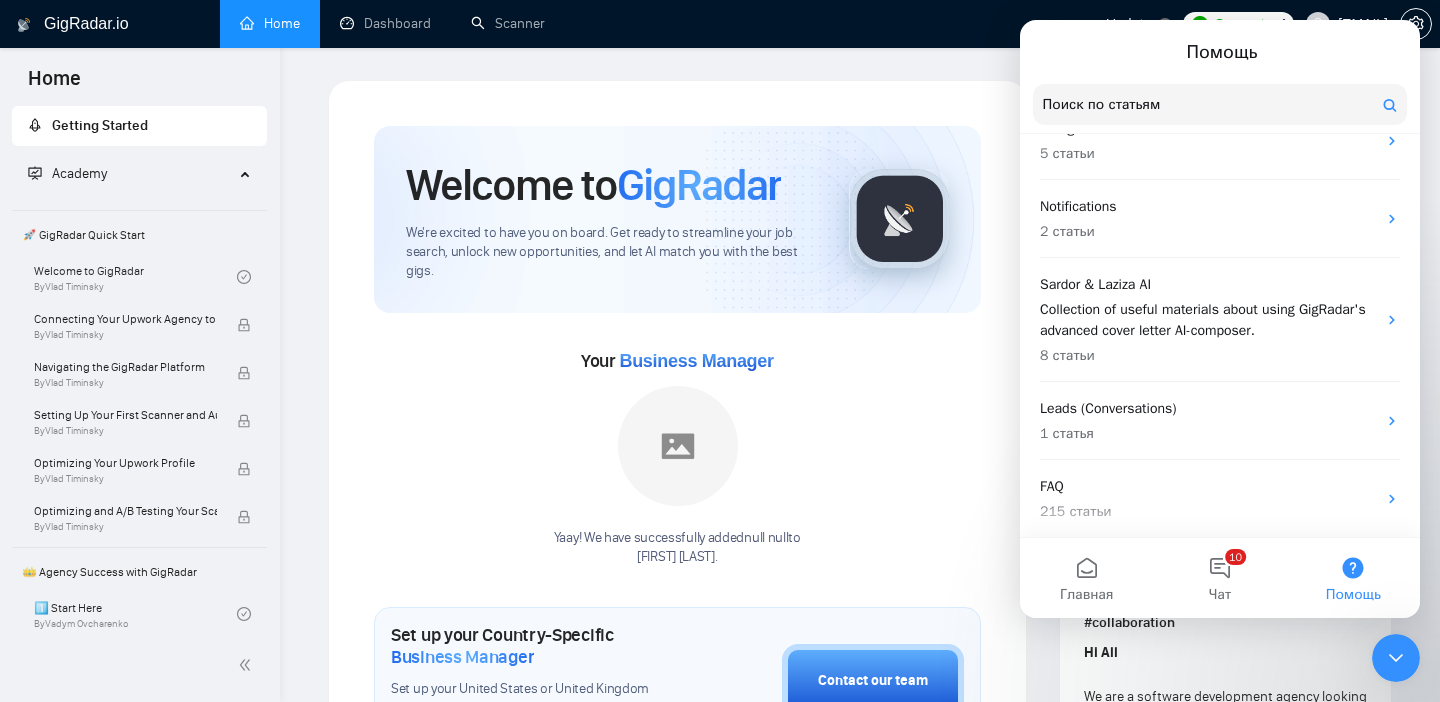 click 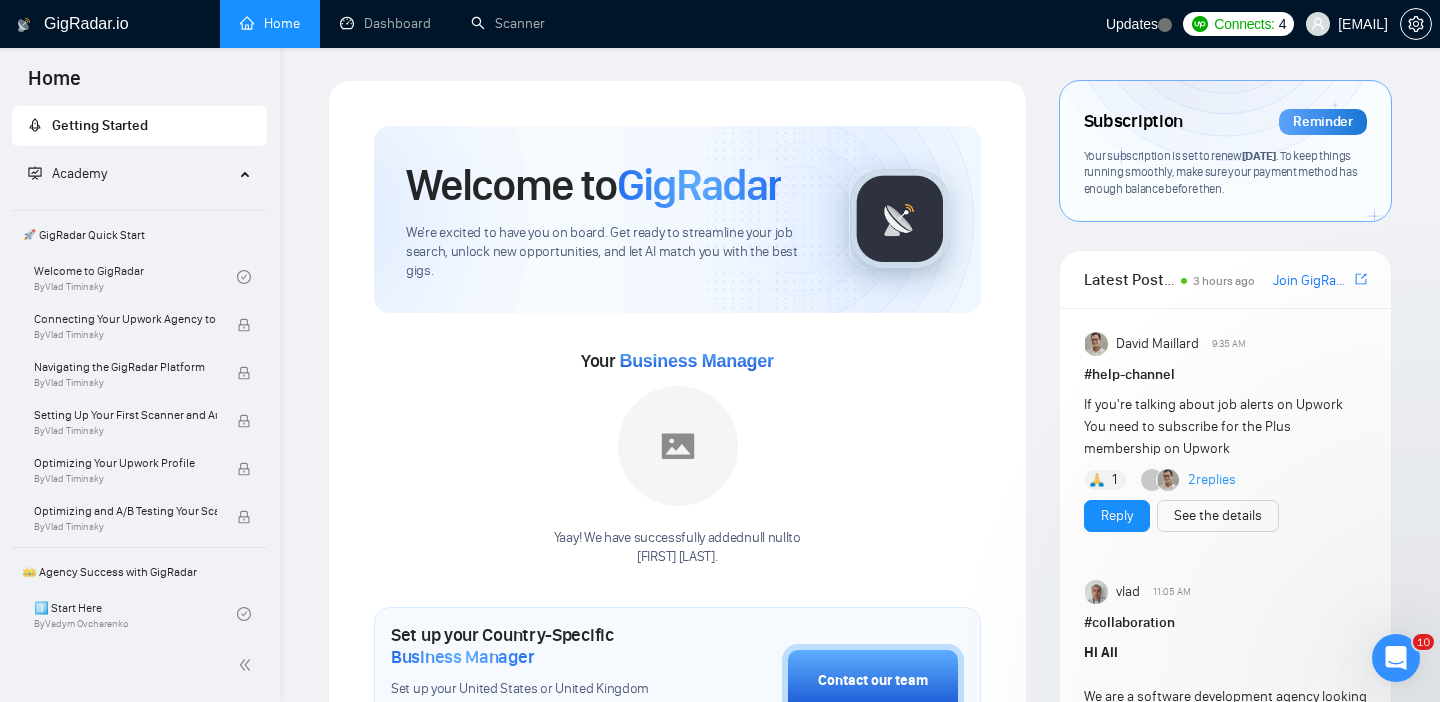 scroll, scrollTop: 0, scrollLeft: 0, axis: both 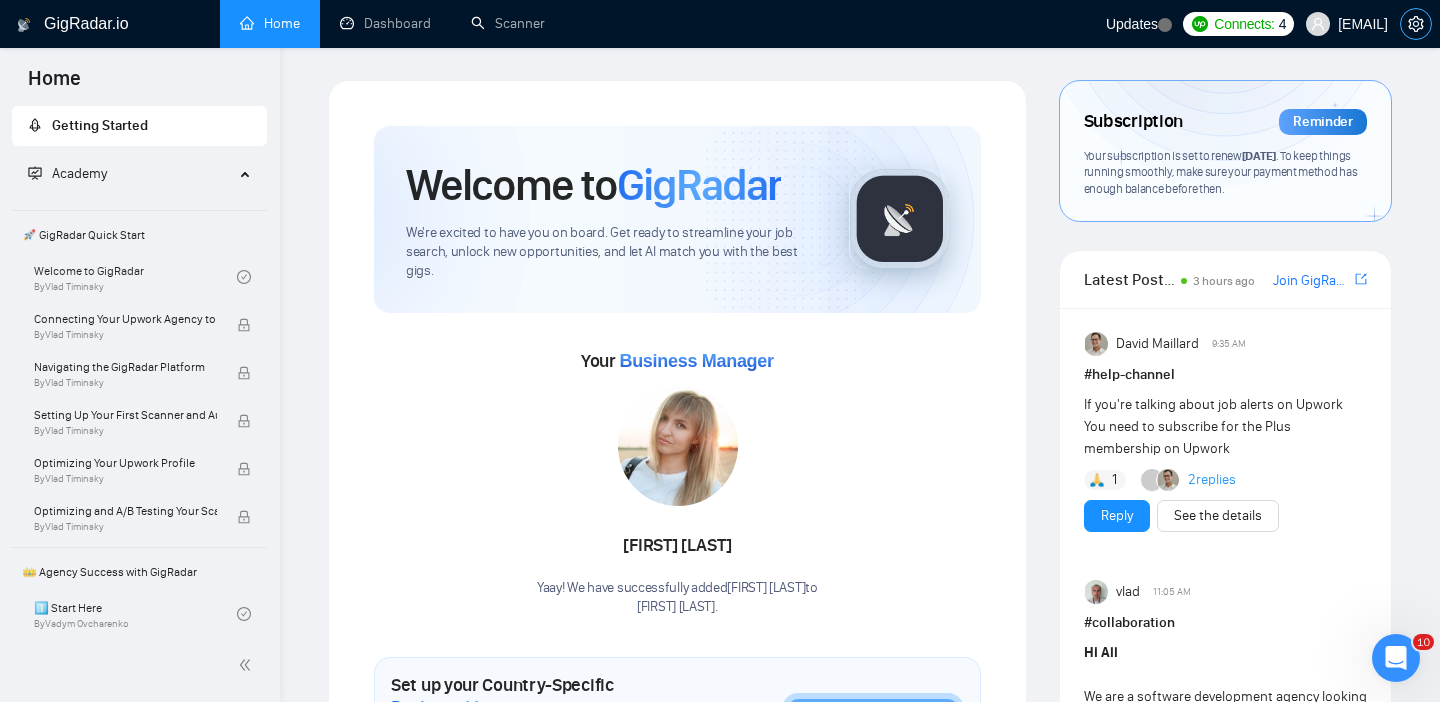 click 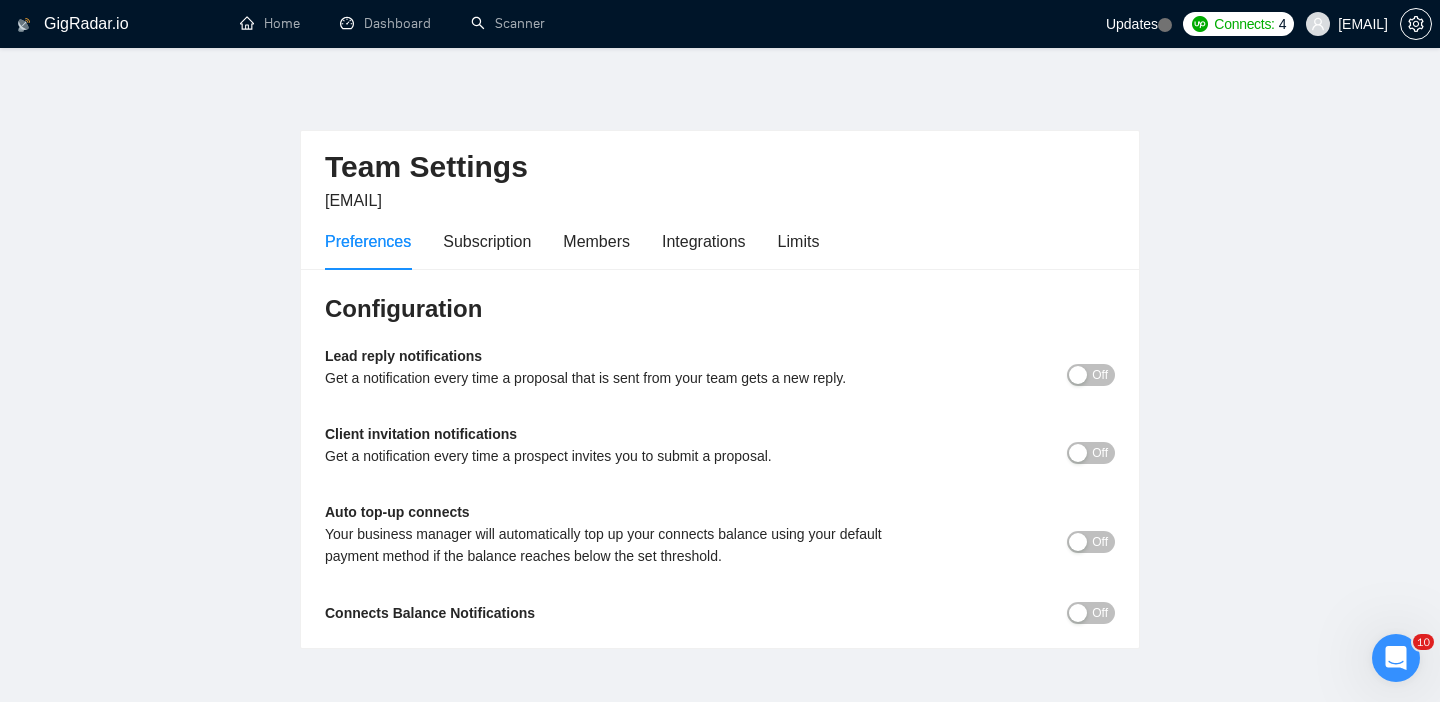 click on "Updates" at bounding box center (1132, 24) 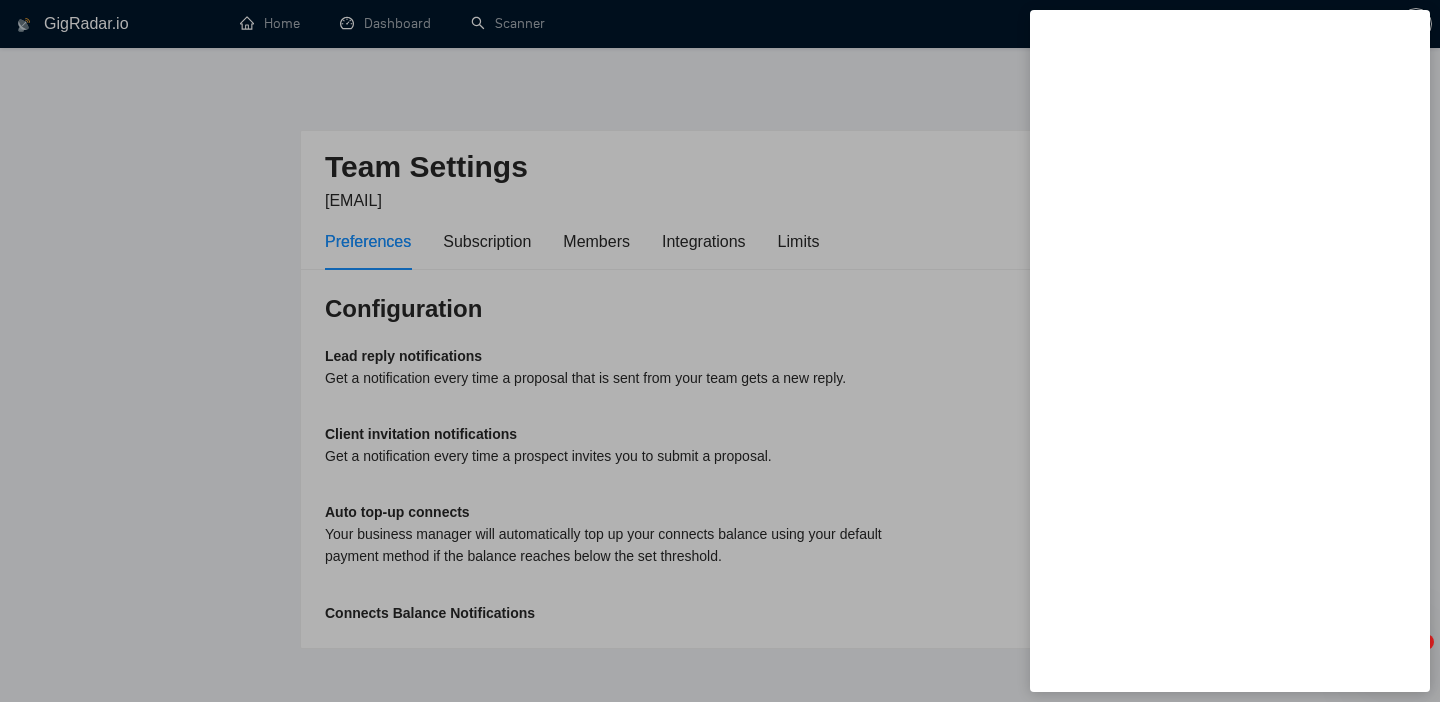 click at bounding box center (720, 351) 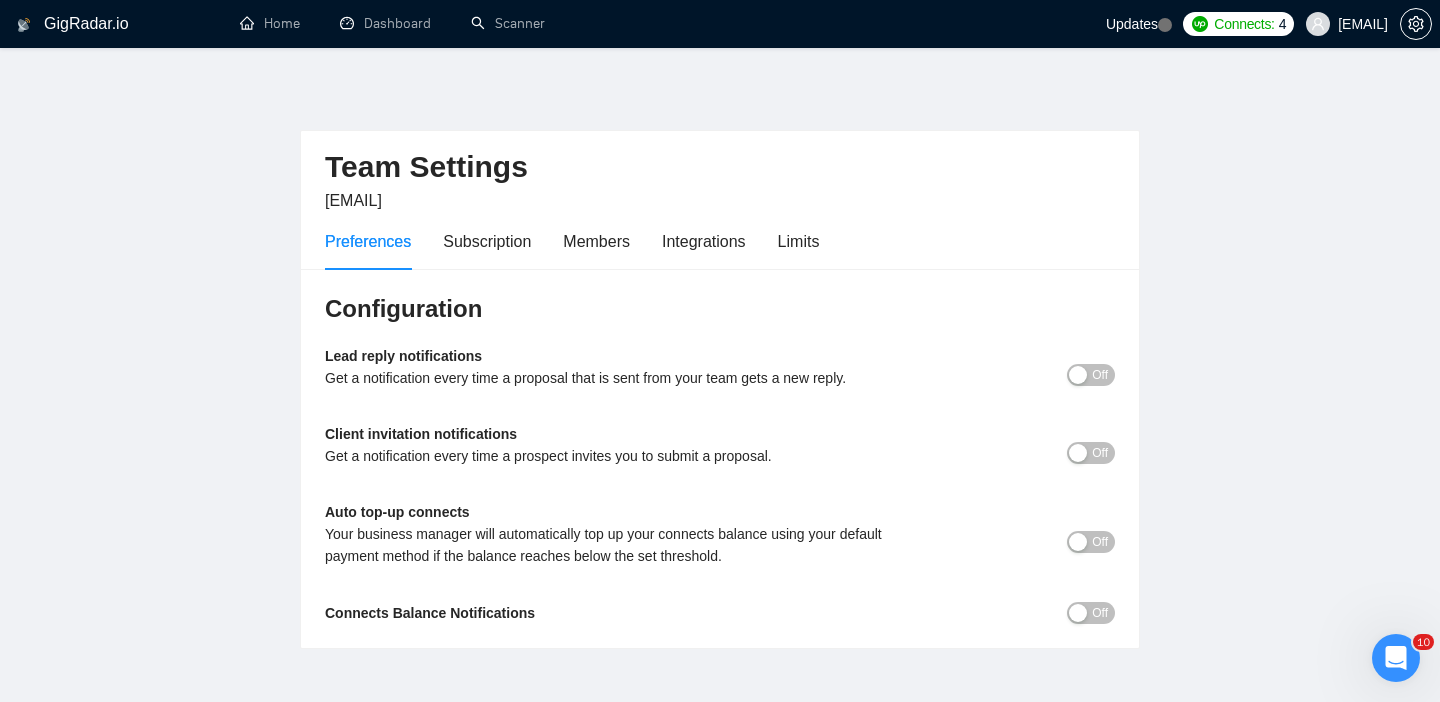 click at bounding box center (1396, 658) 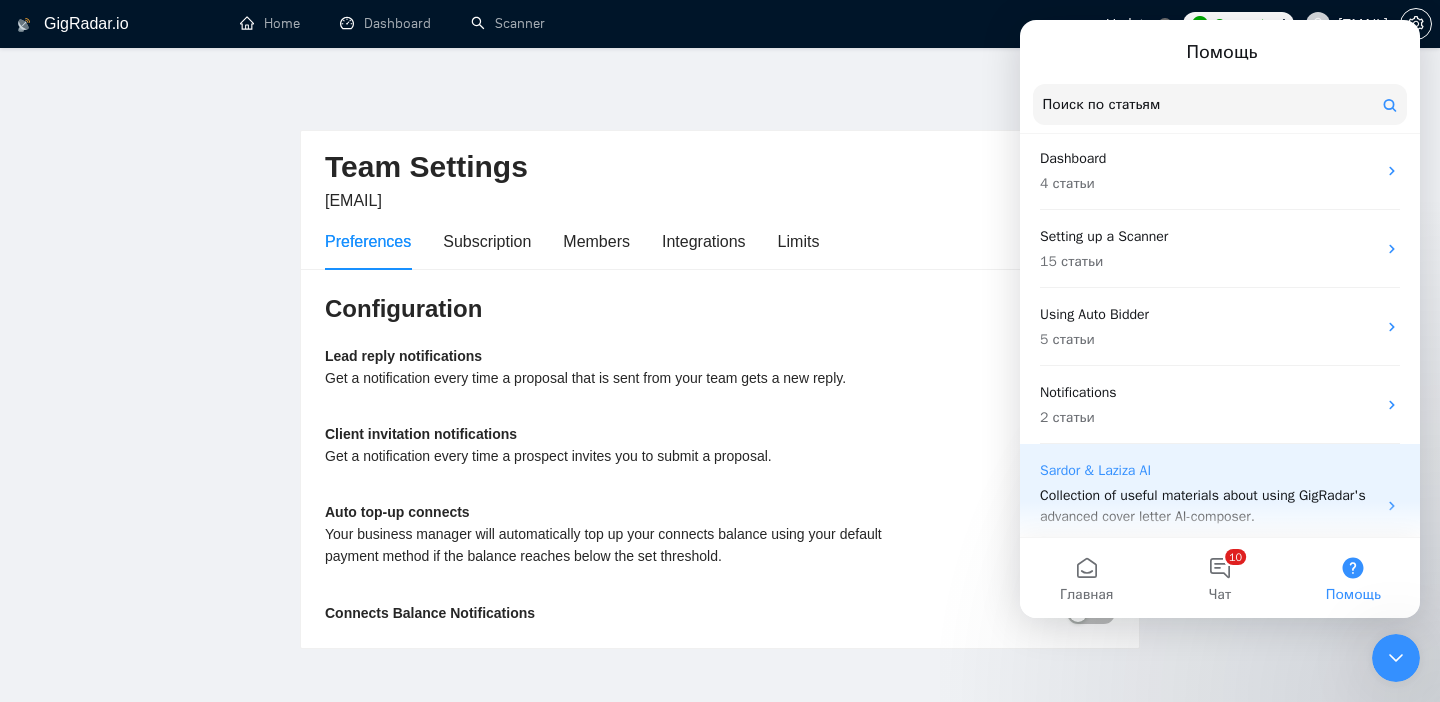 scroll, scrollTop: 0, scrollLeft: 0, axis: both 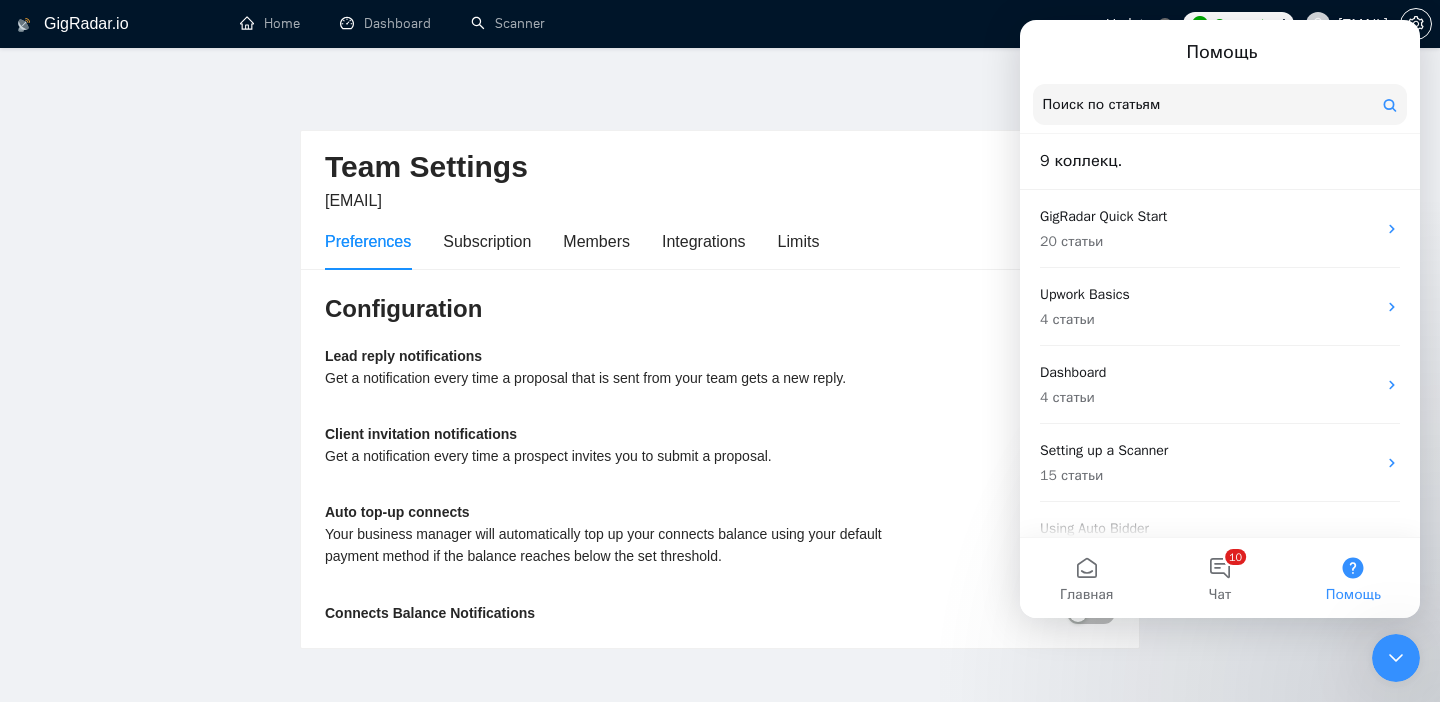 click on "Поиск по статьям" at bounding box center (1102, 105) 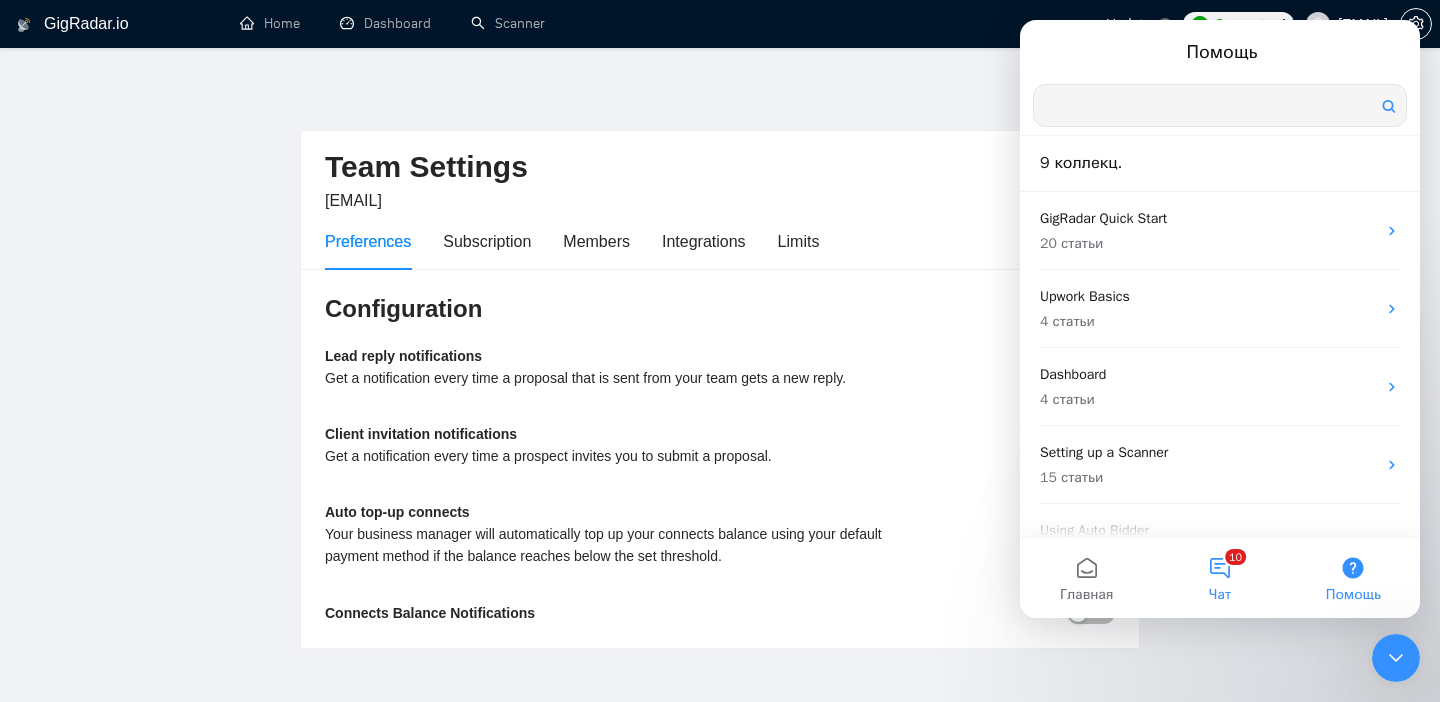 click on "10 Чат" at bounding box center (1219, 578) 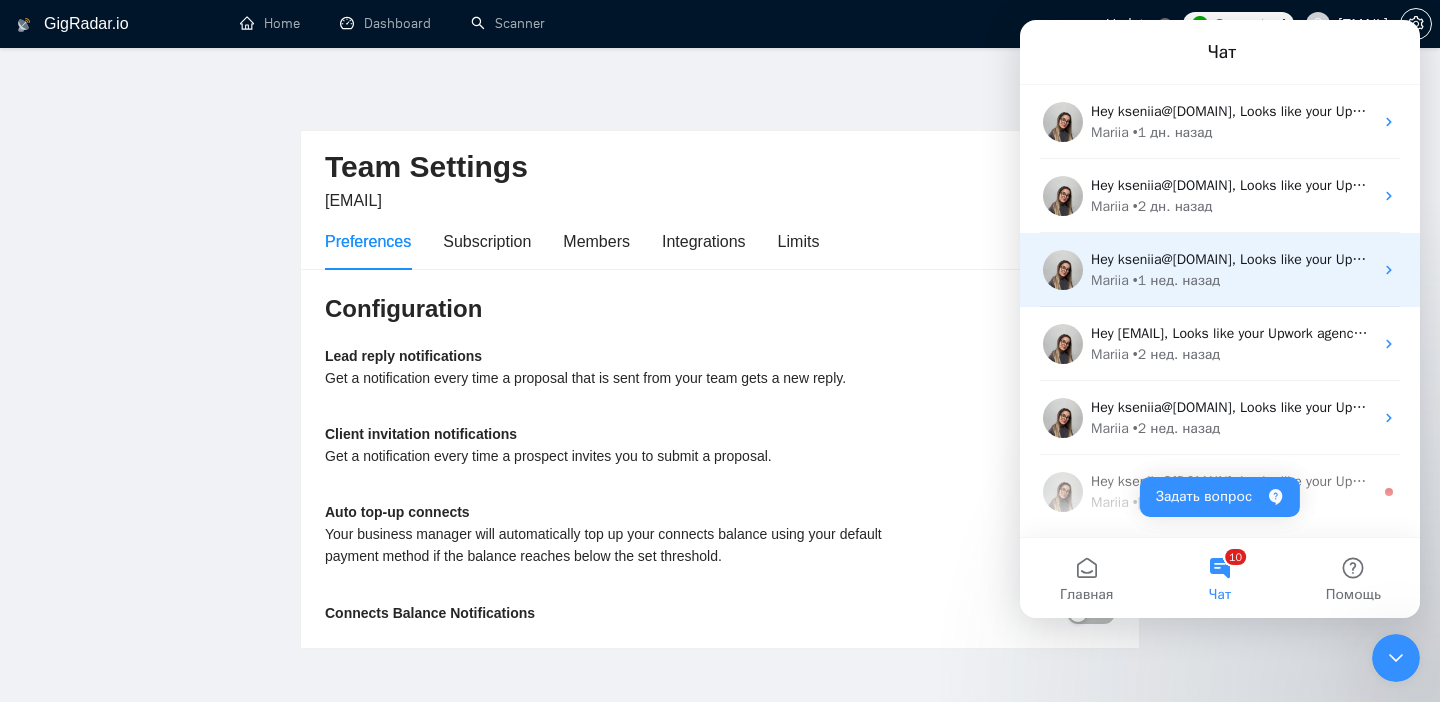 scroll, scrollTop: 1108, scrollLeft: 0, axis: vertical 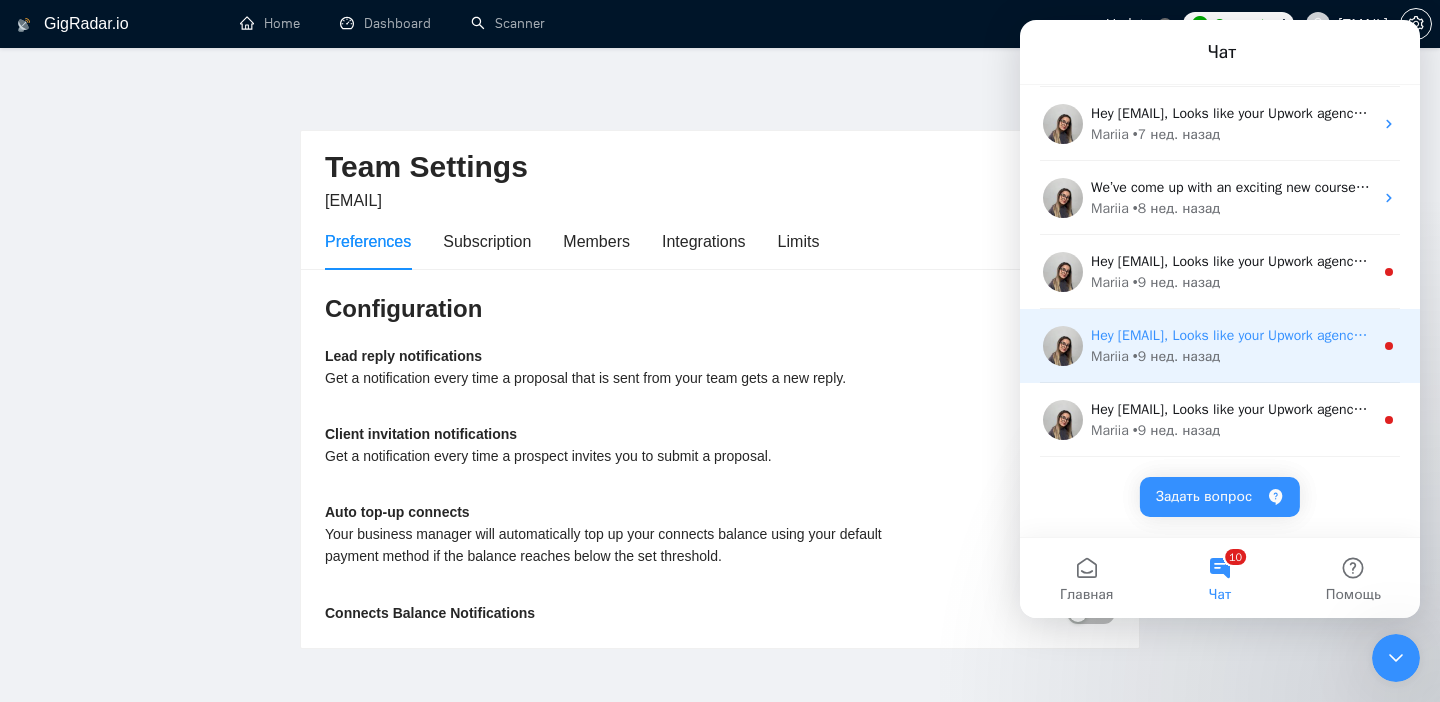 click on "Hey kseniia@brandon-archibald.com, Looks like your Upwork agency Brandon Archibald ran out of connects. We recently tried to send a proposal for a job found by Hospitality Website Design, but we could not because the number of connects was insufficient. If you don't top up your connects soon, all your Auto Bidders will be disabled, and you will have to reactivate it again. Please consider enabling the Auto Top-Up Feature to avoid this happening in the future. Mariia •  9 нед. назад" at bounding box center [1220, 346] 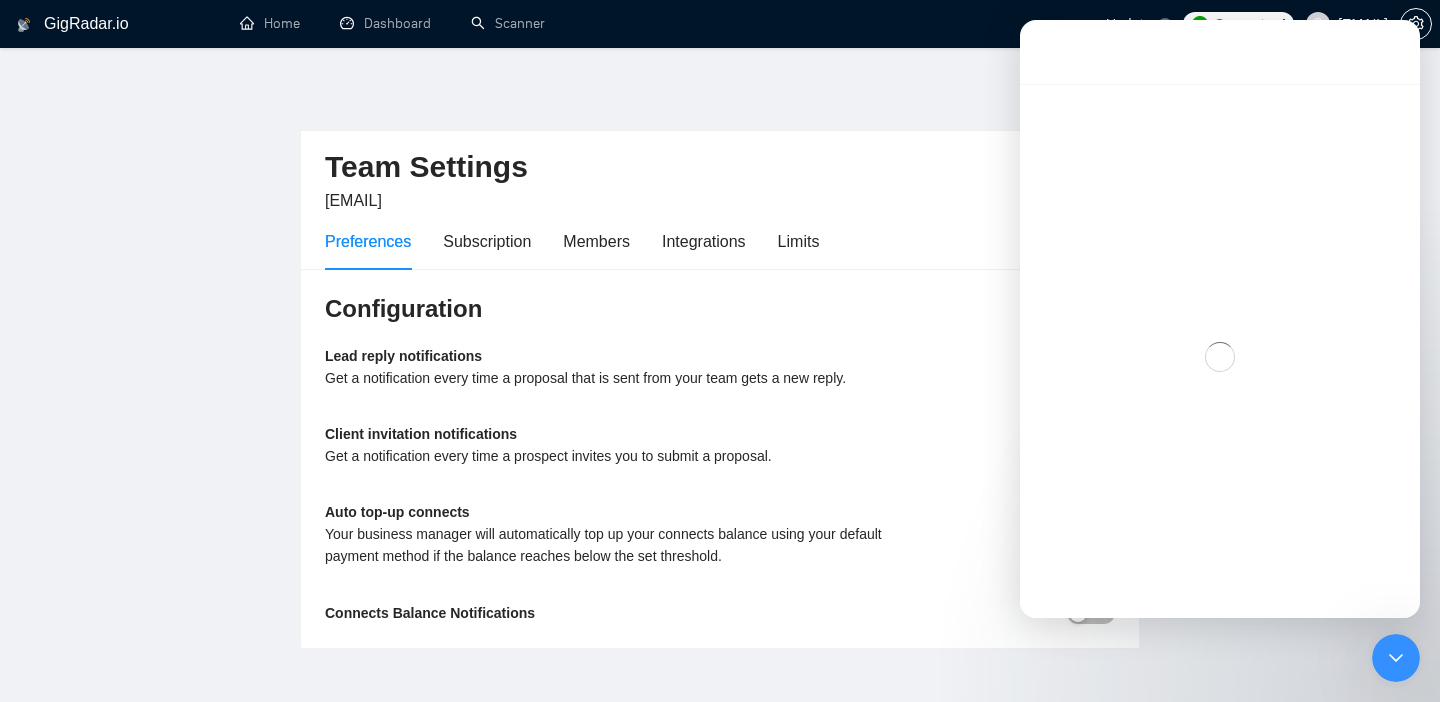 scroll, scrollTop: 1027, scrollLeft: 0, axis: vertical 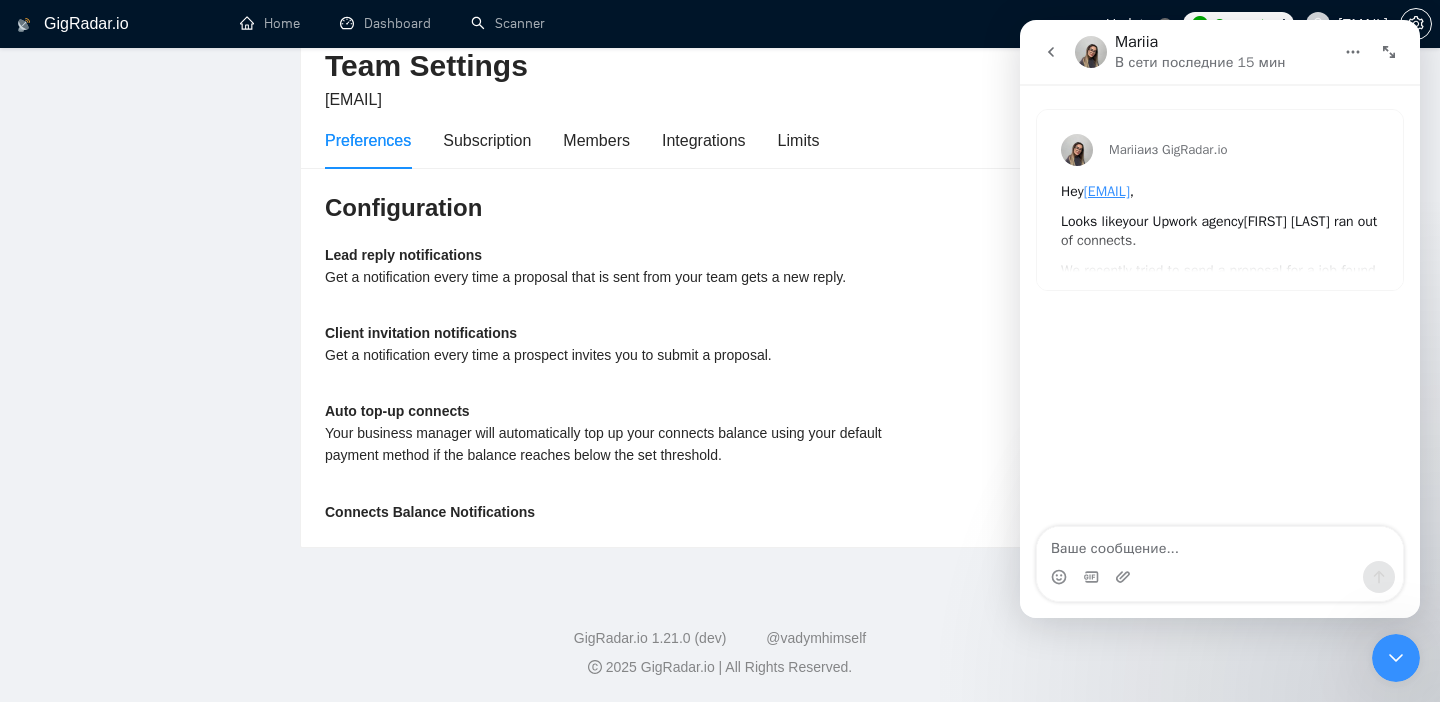 click at bounding box center [1051, 52] 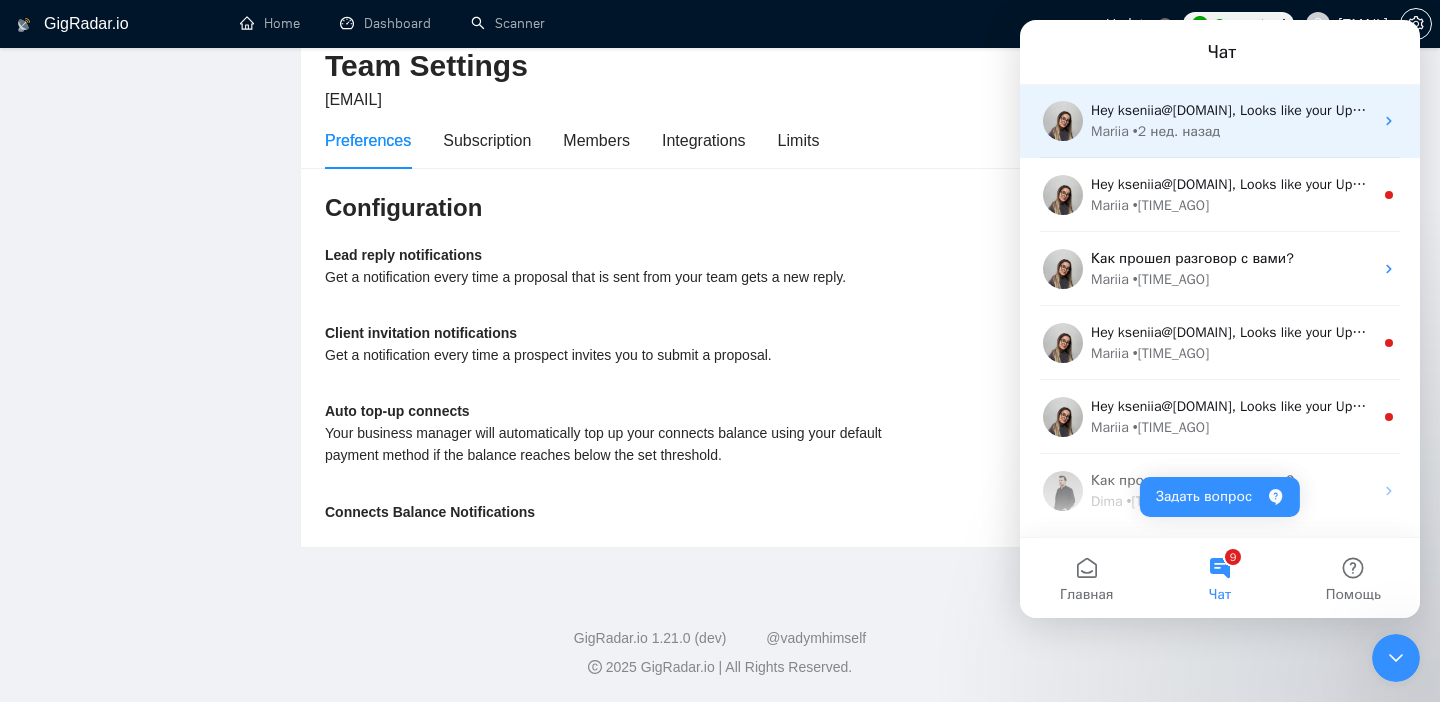 scroll, scrollTop: 384, scrollLeft: 0, axis: vertical 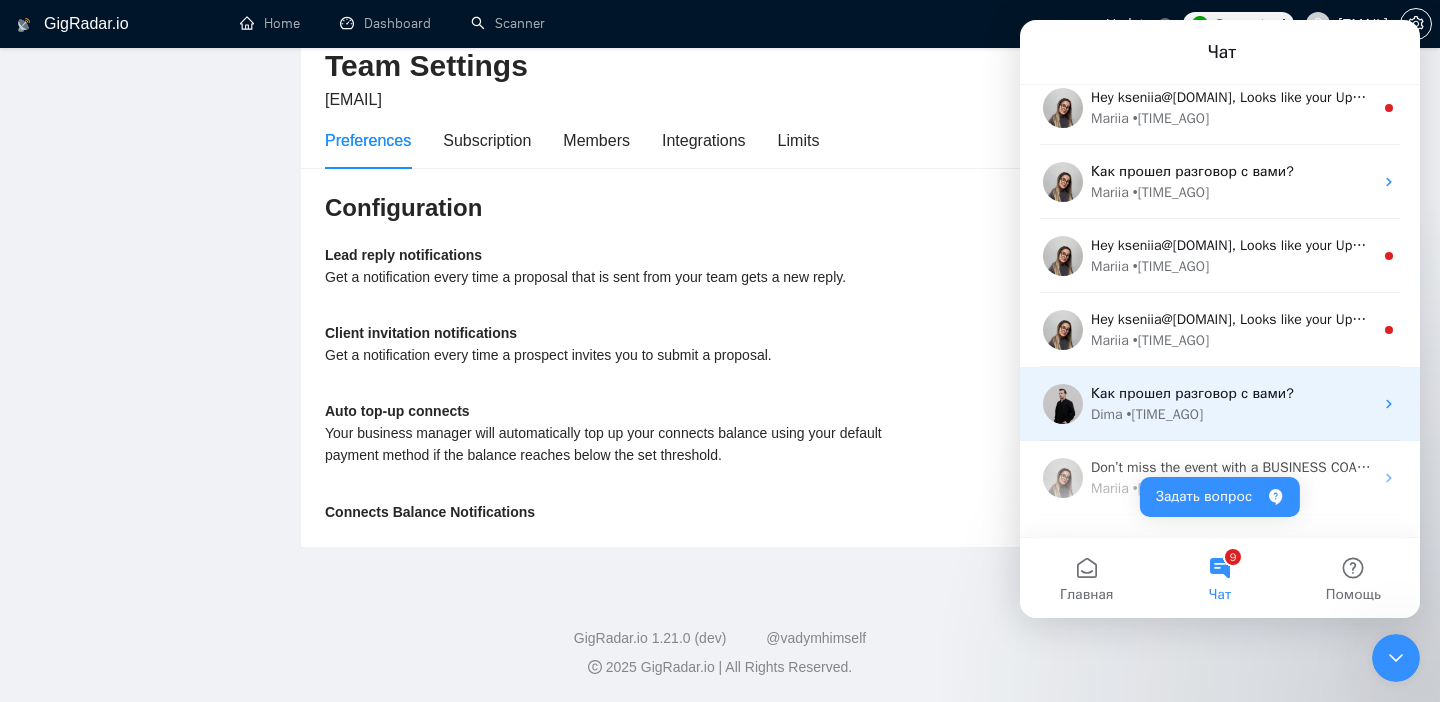 click on "Как прошел разговор с вами?" at bounding box center [1192, 393] 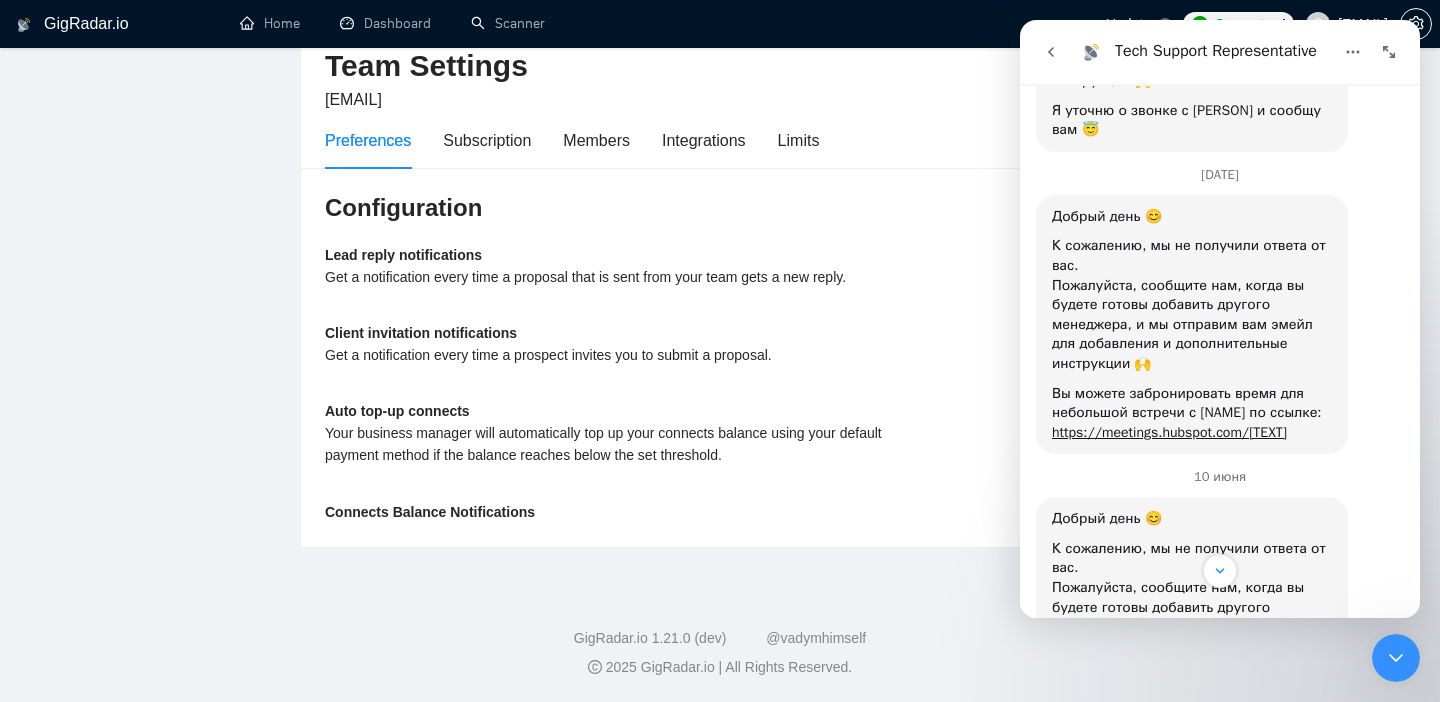 scroll, scrollTop: 4919, scrollLeft: 0, axis: vertical 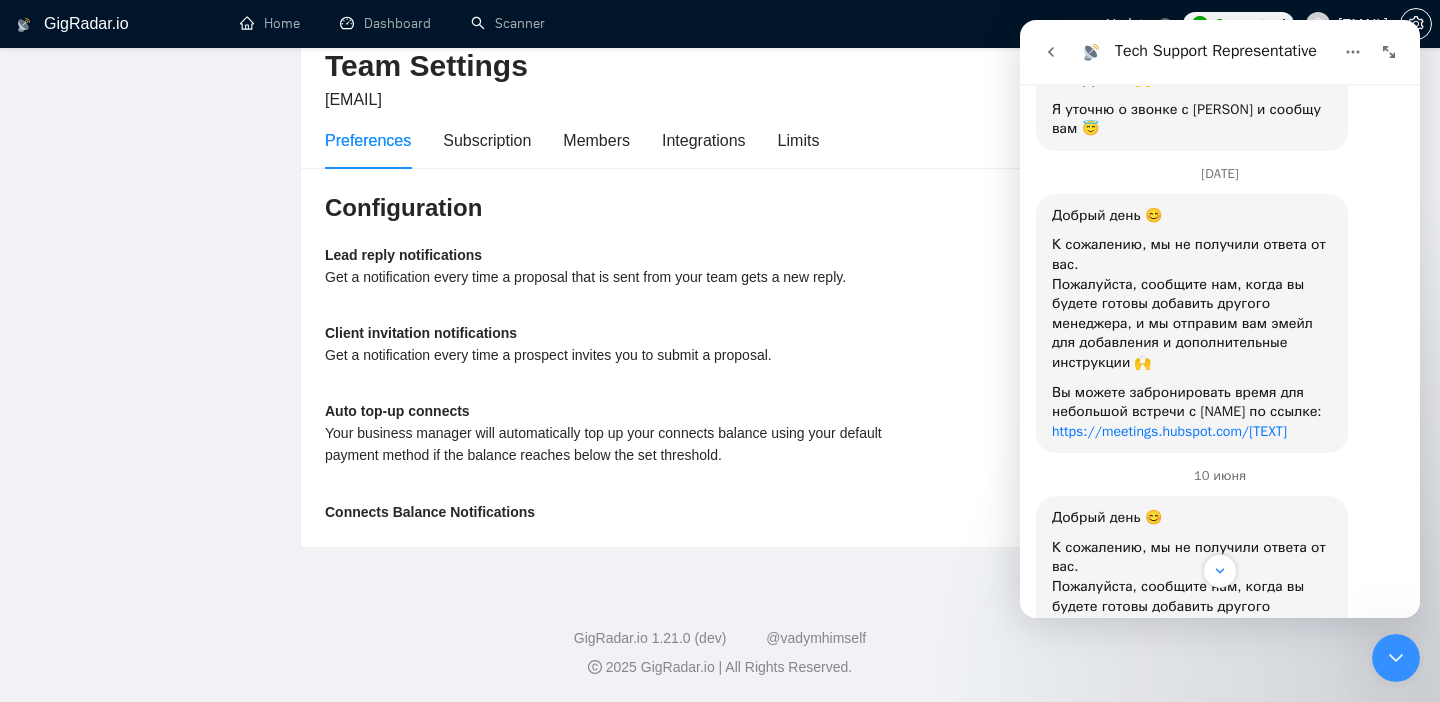 click on "https://meetings.hubspot.com/[NAME]/[NAME]" at bounding box center [1169, 431] 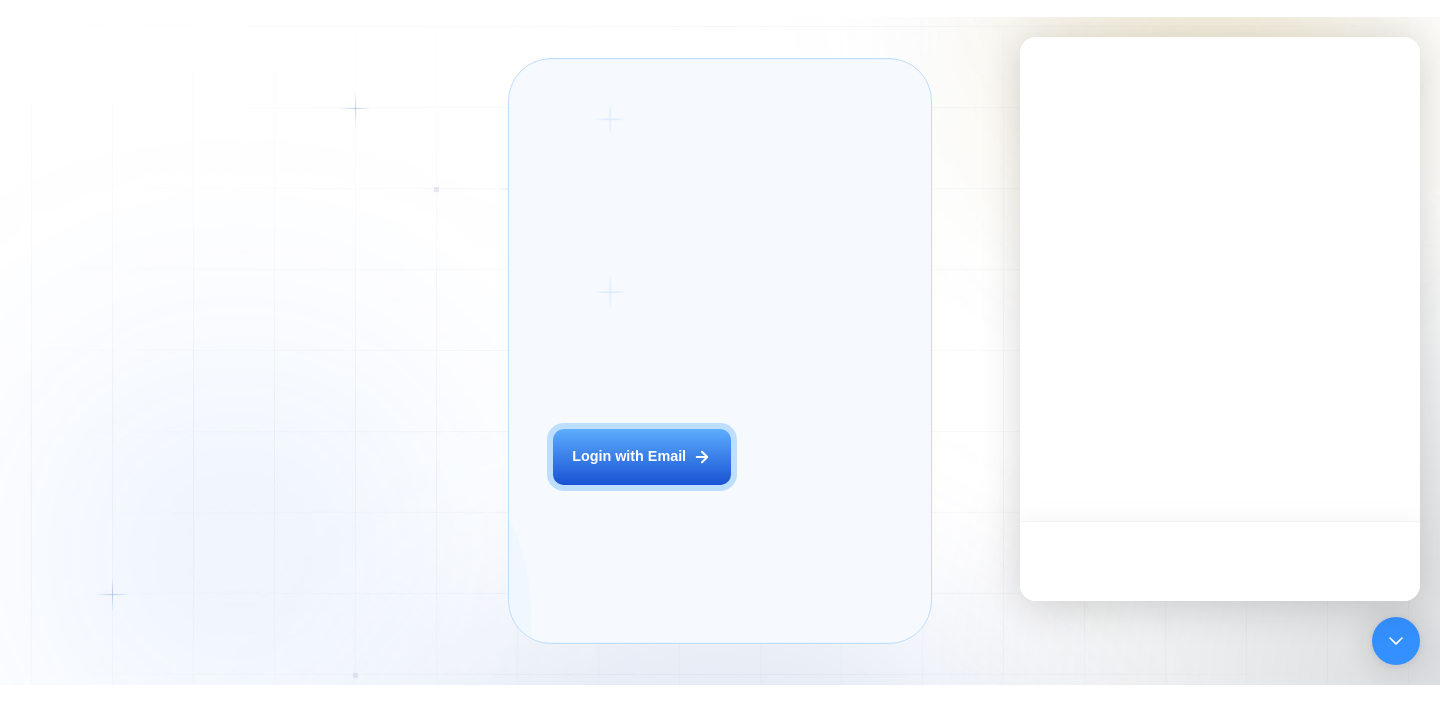 scroll, scrollTop: 0, scrollLeft: 0, axis: both 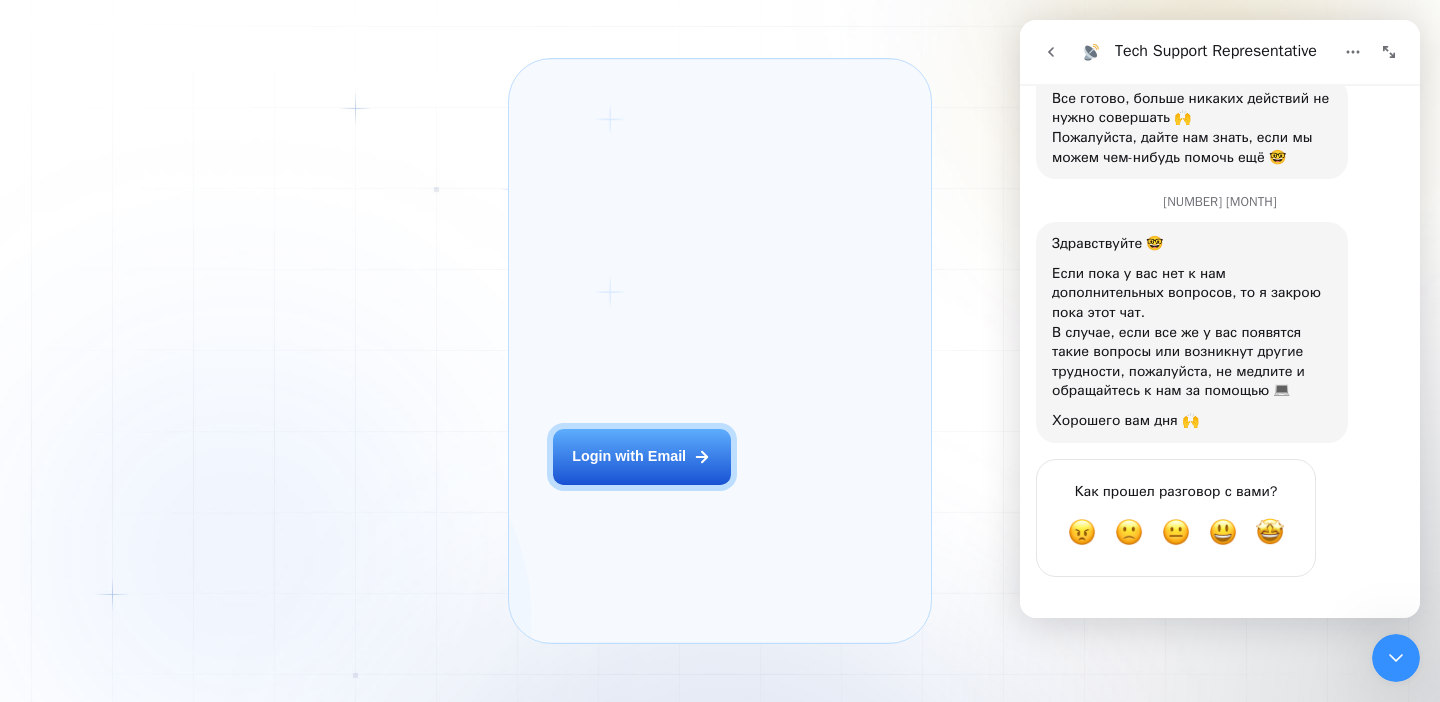 click on "Login ‍ Welcome to  GigRadar. AI Business Manager for Agencies Login with Email" at bounding box center [665, 351] 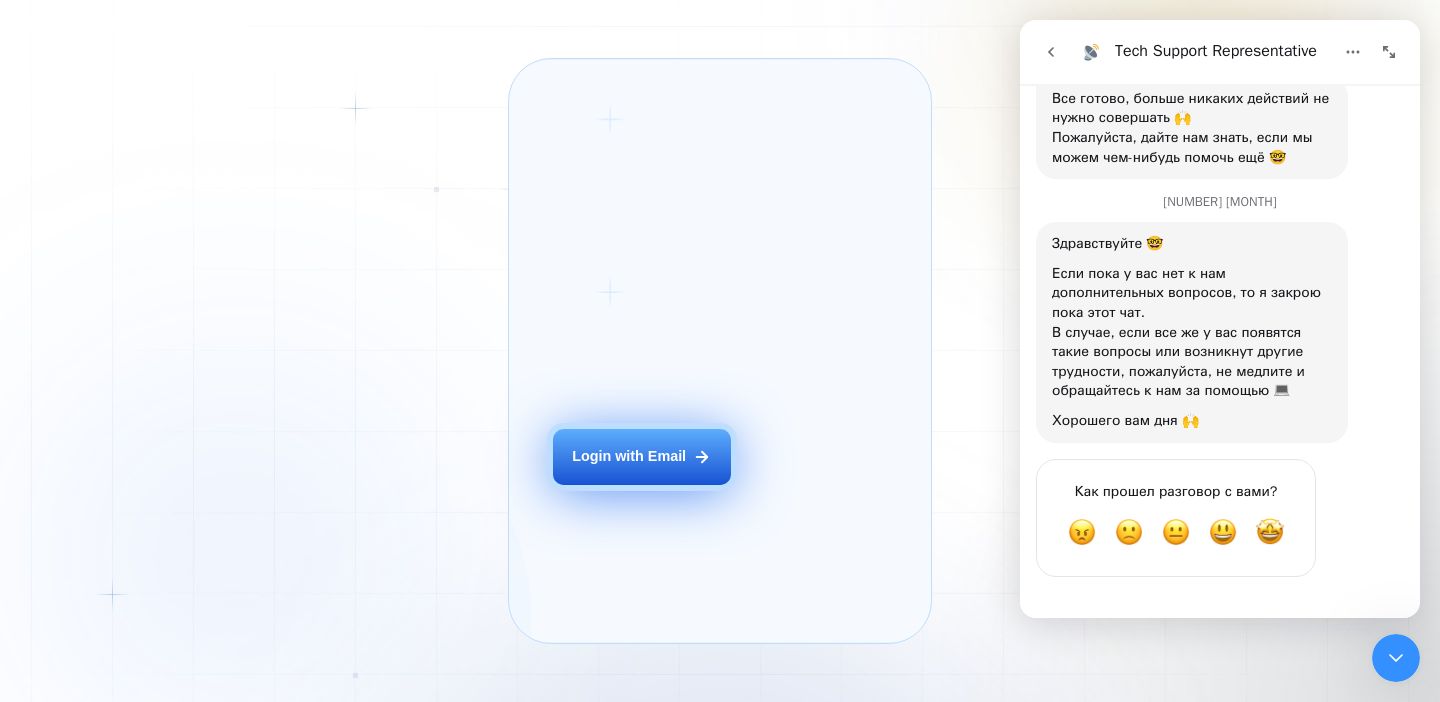 click on "Login with Email" at bounding box center (629, 457) 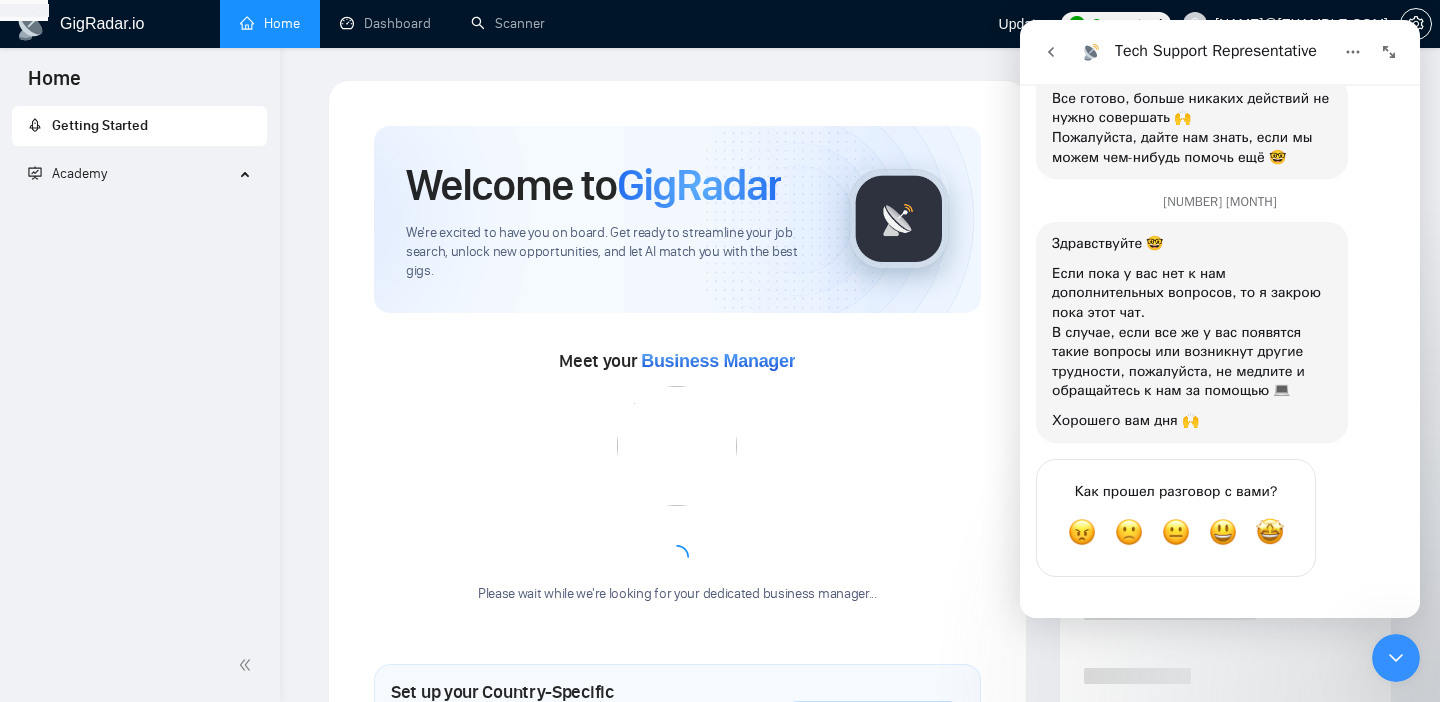 click at bounding box center [1396, 658] 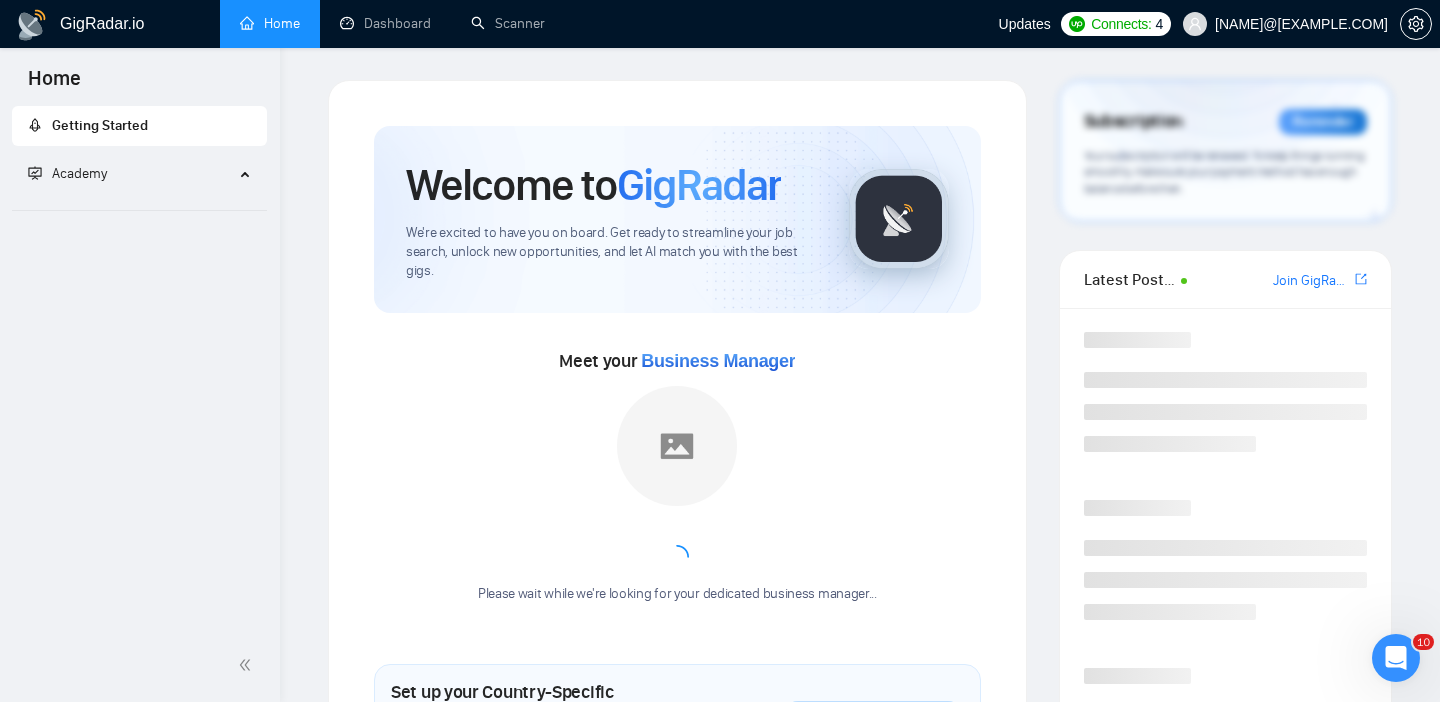 scroll, scrollTop: 0, scrollLeft: 0, axis: both 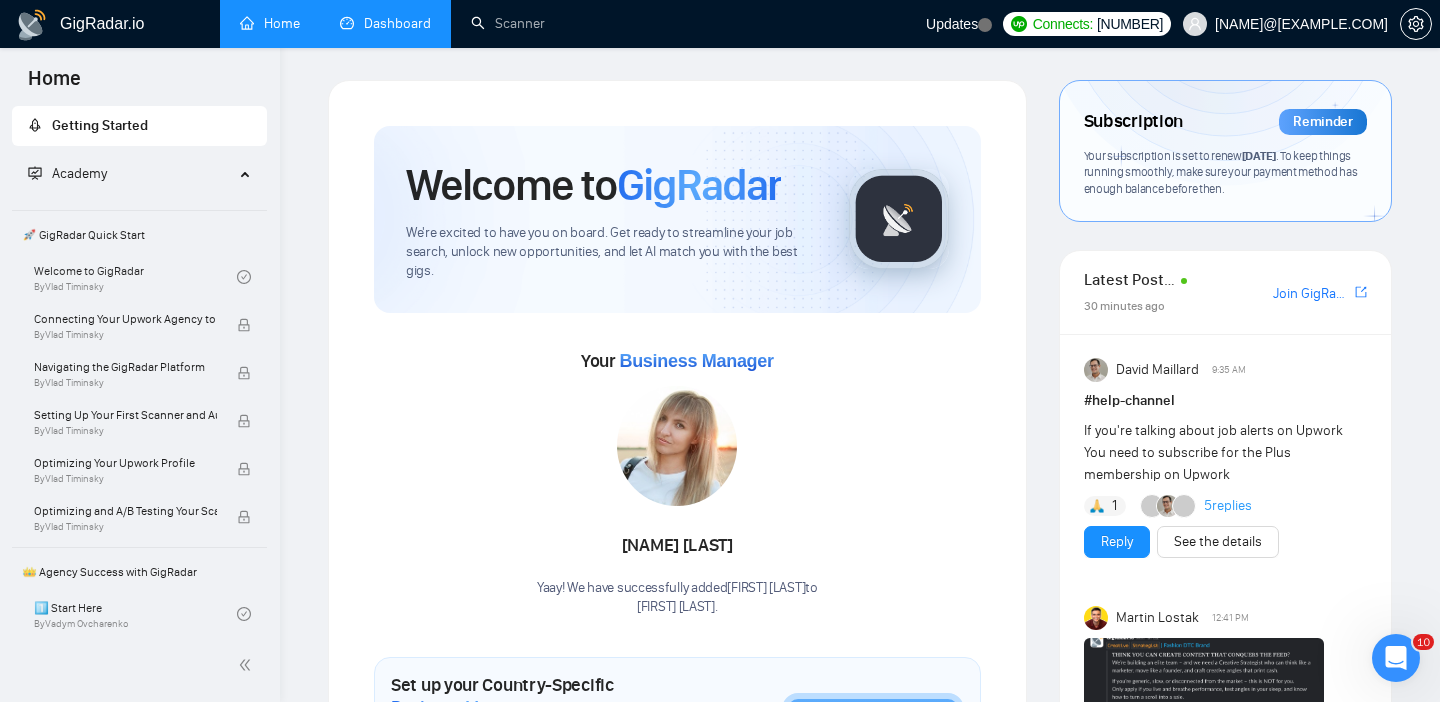 click on "Dashboard" at bounding box center (385, 23) 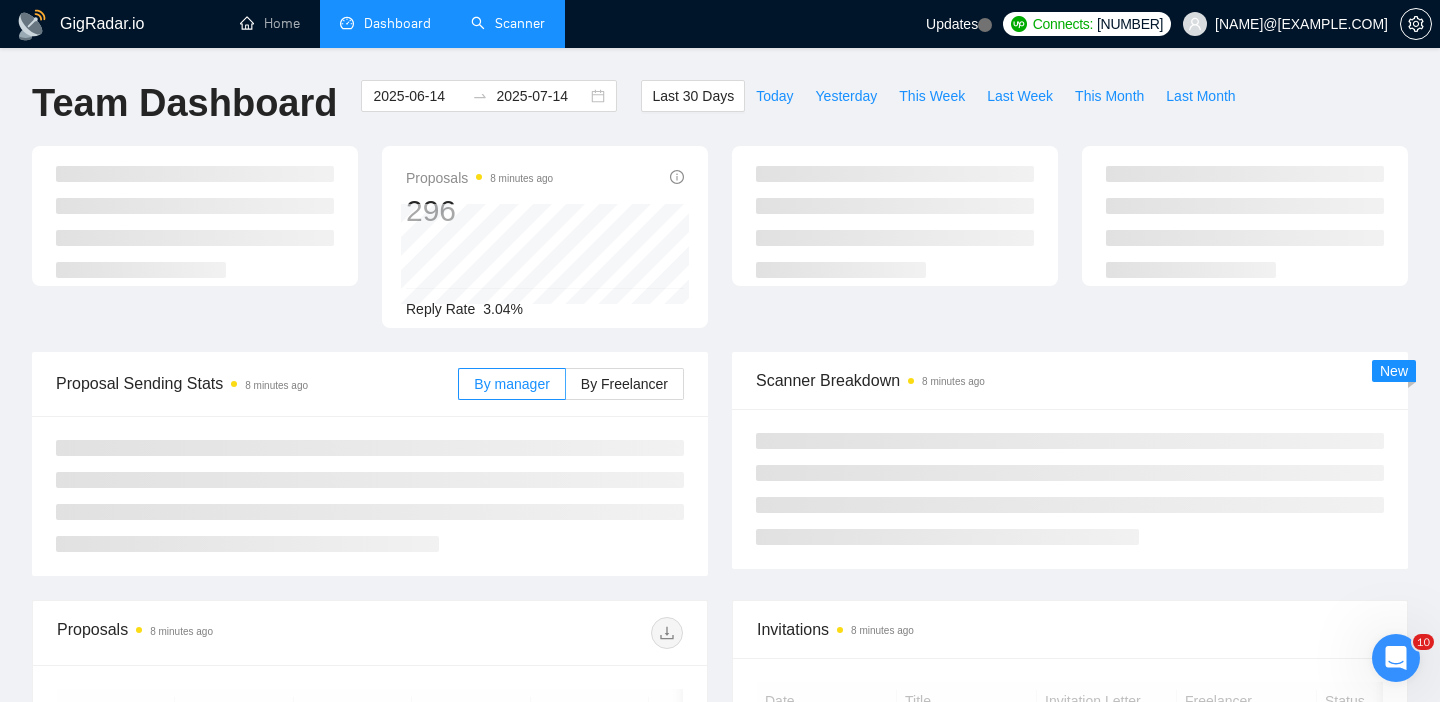 click on "Scanner" at bounding box center [508, 23] 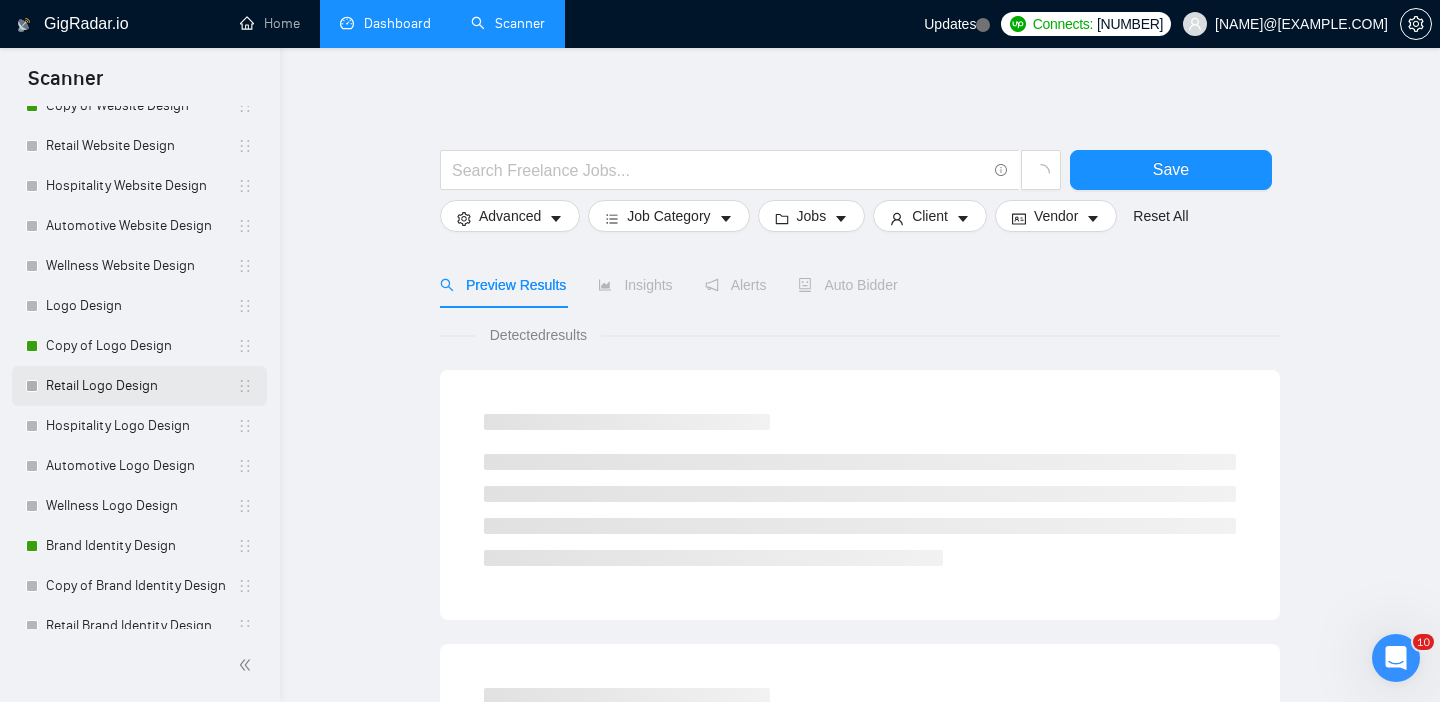 scroll, scrollTop: 453, scrollLeft: 0, axis: vertical 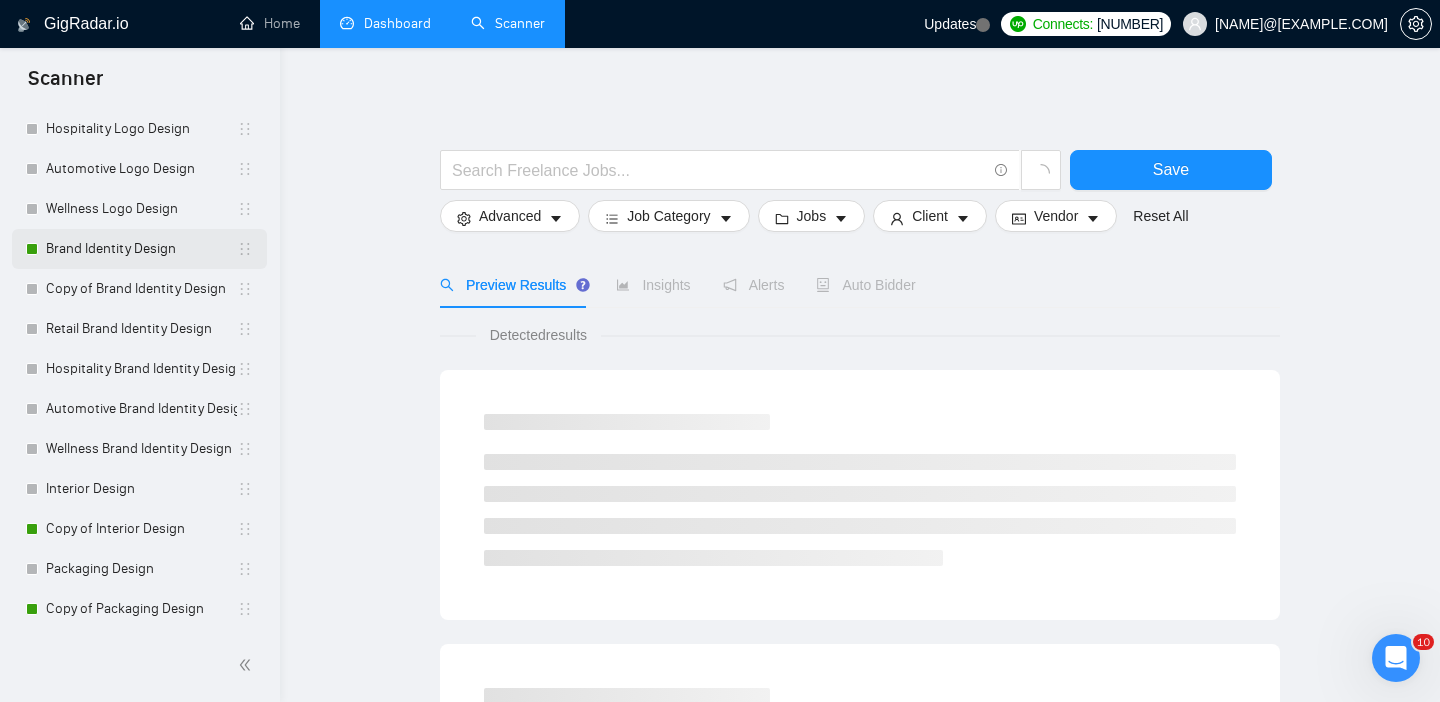 click on "Brand Identity Design" at bounding box center [141, 249] 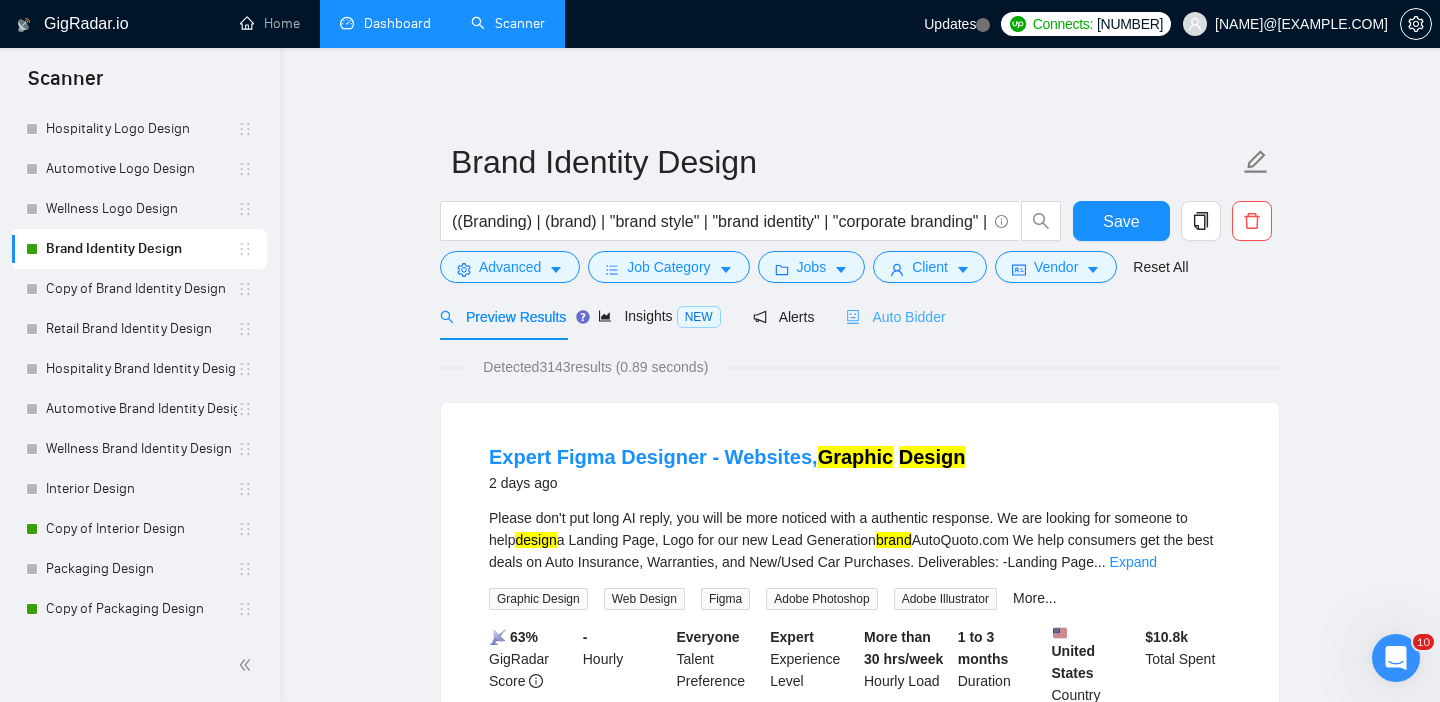 click on "Auto Bidder" at bounding box center (895, 316) 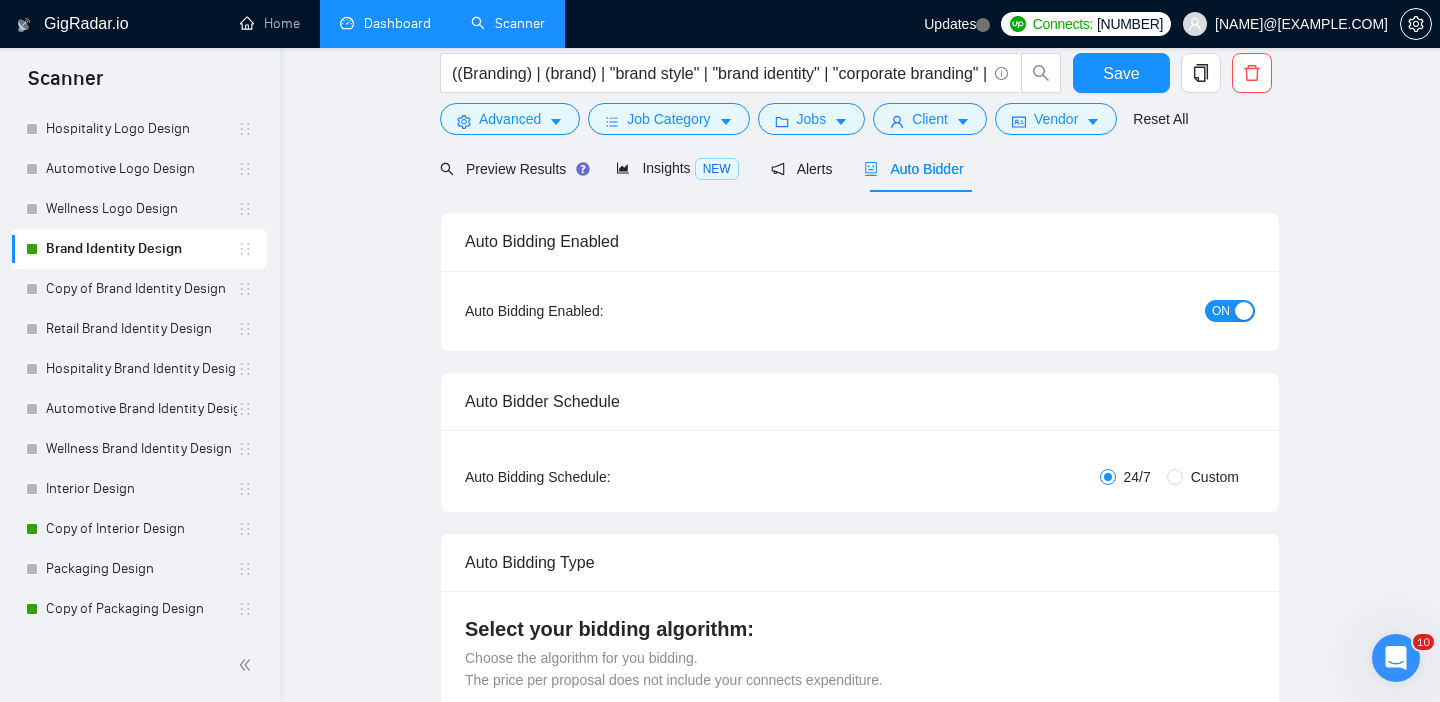 scroll, scrollTop: 0, scrollLeft: 0, axis: both 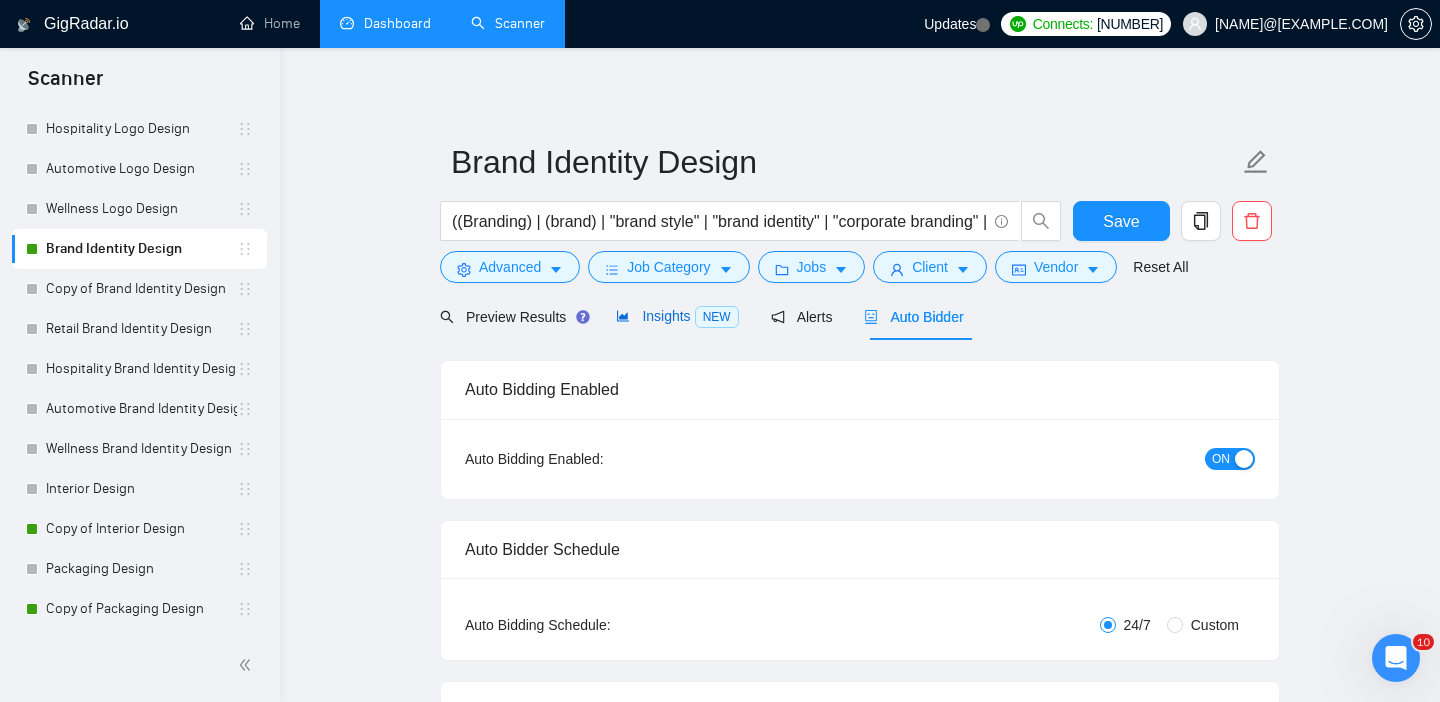 click on "Insights NEW" at bounding box center [677, 316] 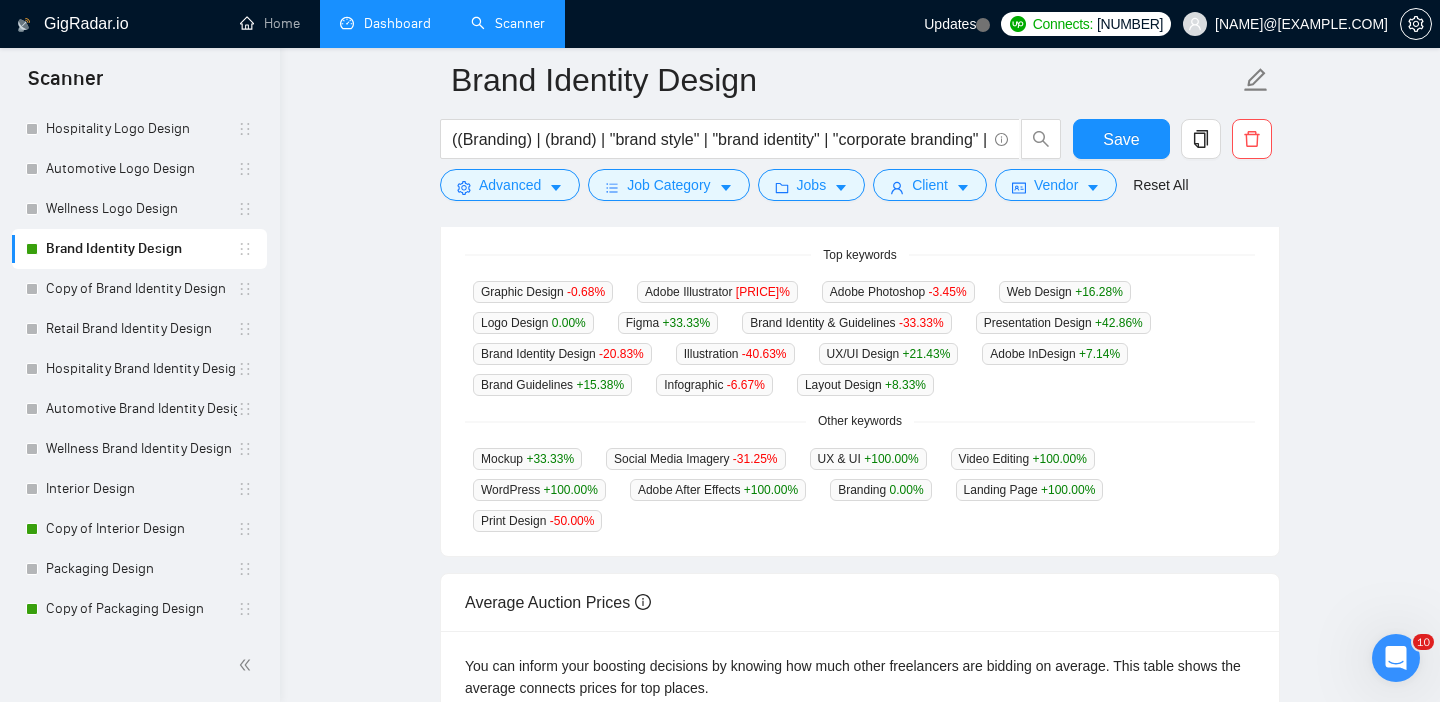 scroll, scrollTop: 509, scrollLeft: 0, axis: vertical 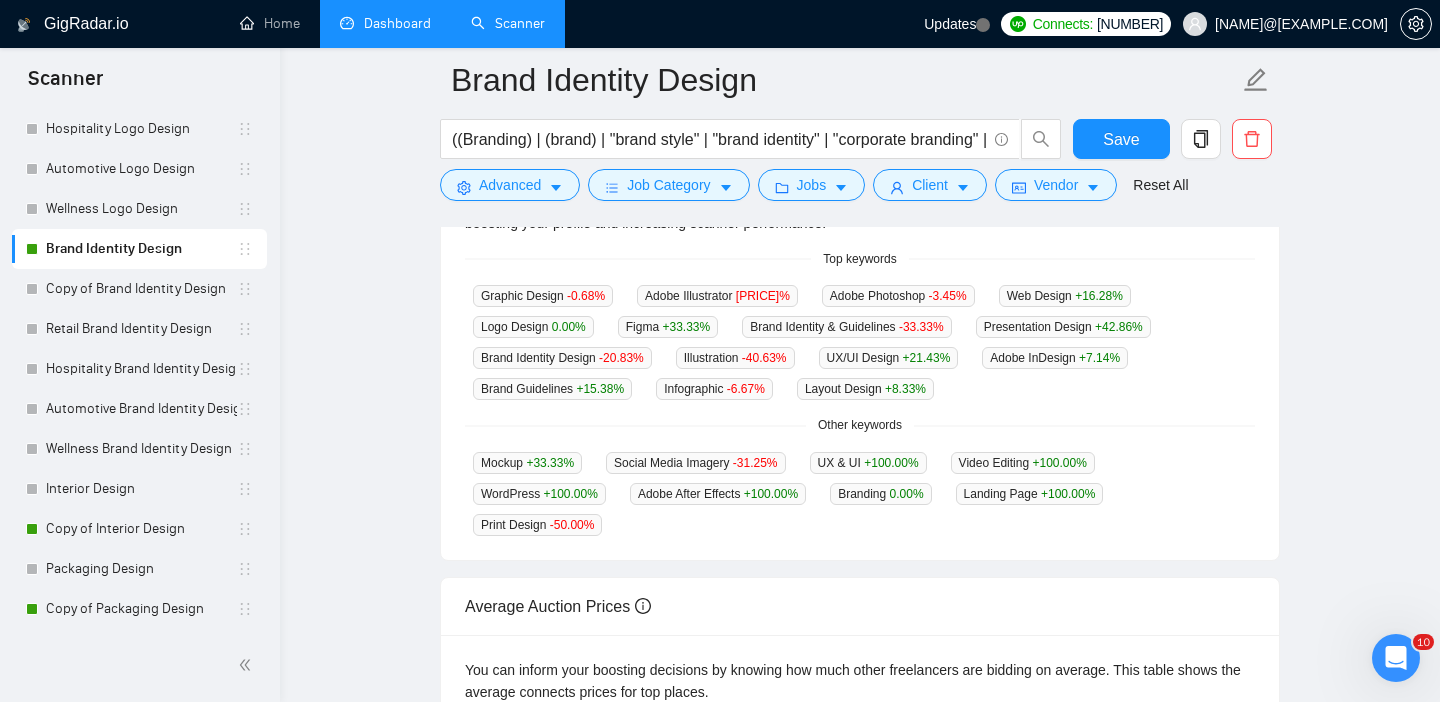 click on "Brand Identity Design ((Branding) | (brand) | "brand style" | "brand identity" | "corporate branding" | "corporate identity" | "company" | "company profile" | (nam*) | (graphic)) ("design" | "redesign" | "re-design" | "re design" | "update") Save Advanced   Job Category   Jobs   Client   Vendor   Reset All Preview Results Insights NEW Alerts Auto Bidder Jobs over 12 months 2 384   Average Per Month: 199 Connects prices over 12 months 14.12   Last month's average: 14.77 Top Keywords GigRadar analyses the keywords used in the jobs found by this scanner to help you understand what kind of keywords are most frequently used by clients. Understanding the keywords that are common among the target jobs can be influential in boosting your profile and increasing scanner performance. Top keywords Graphic Design   -0.68 % Adobe Illustrator   -5.97 % Adobe Photoshop   -3.45 % Web Design   +16.28 % Logo Design   0.00 % Figma   +33.33 % Brand Identity & Guidelines   -33.33 % Presentation Design   +42.86 %   -20.83 %   %" at bounding box center (860, 265) 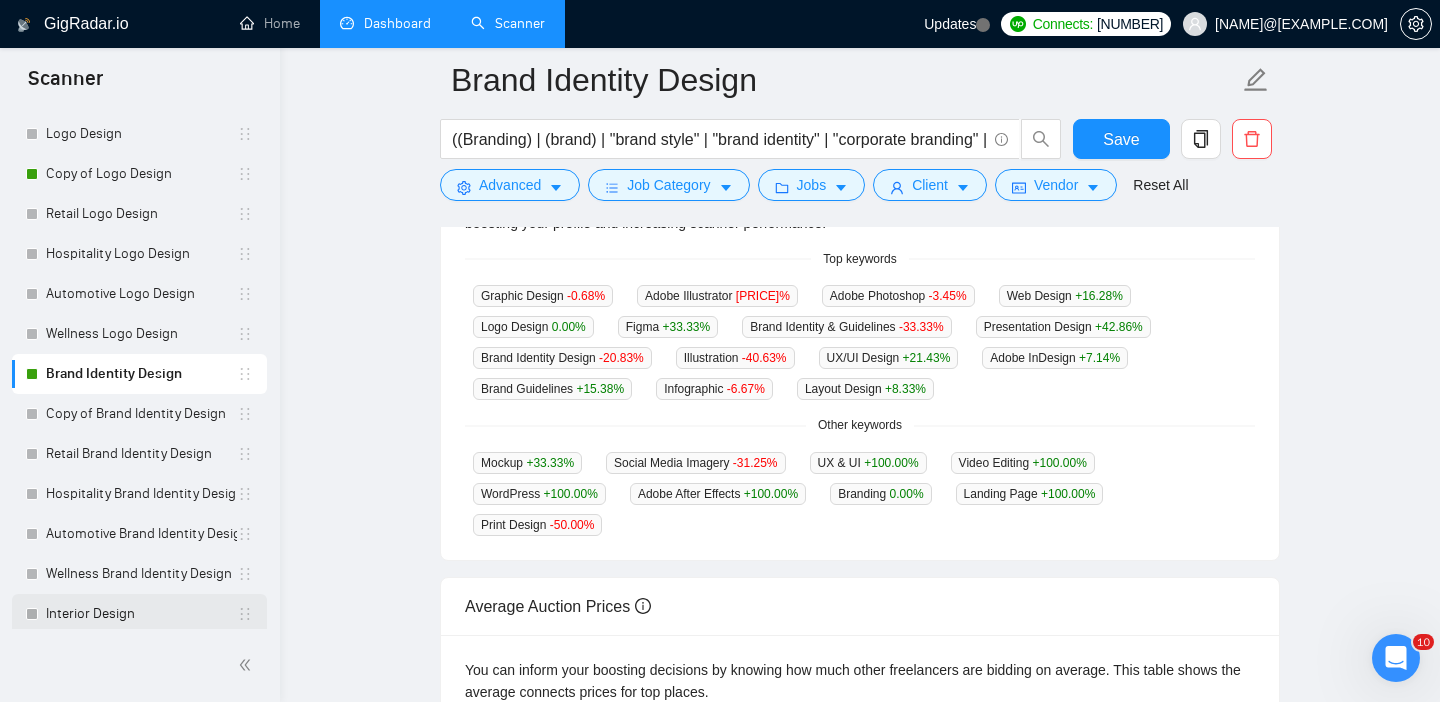 scroll, scrollTop: 311, scrollLeft: 0, axis: vertical 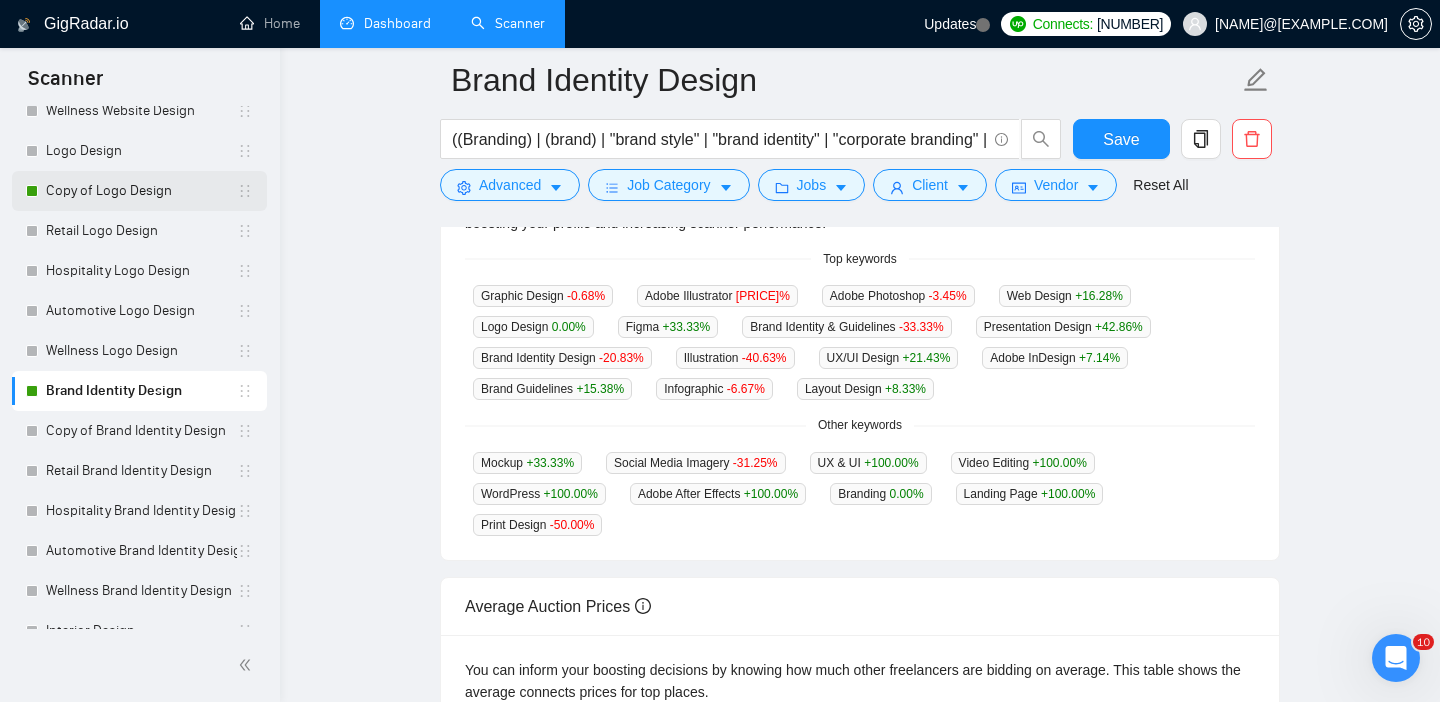 click on "Copy of Logo Design" at bounding box center (141, 191) 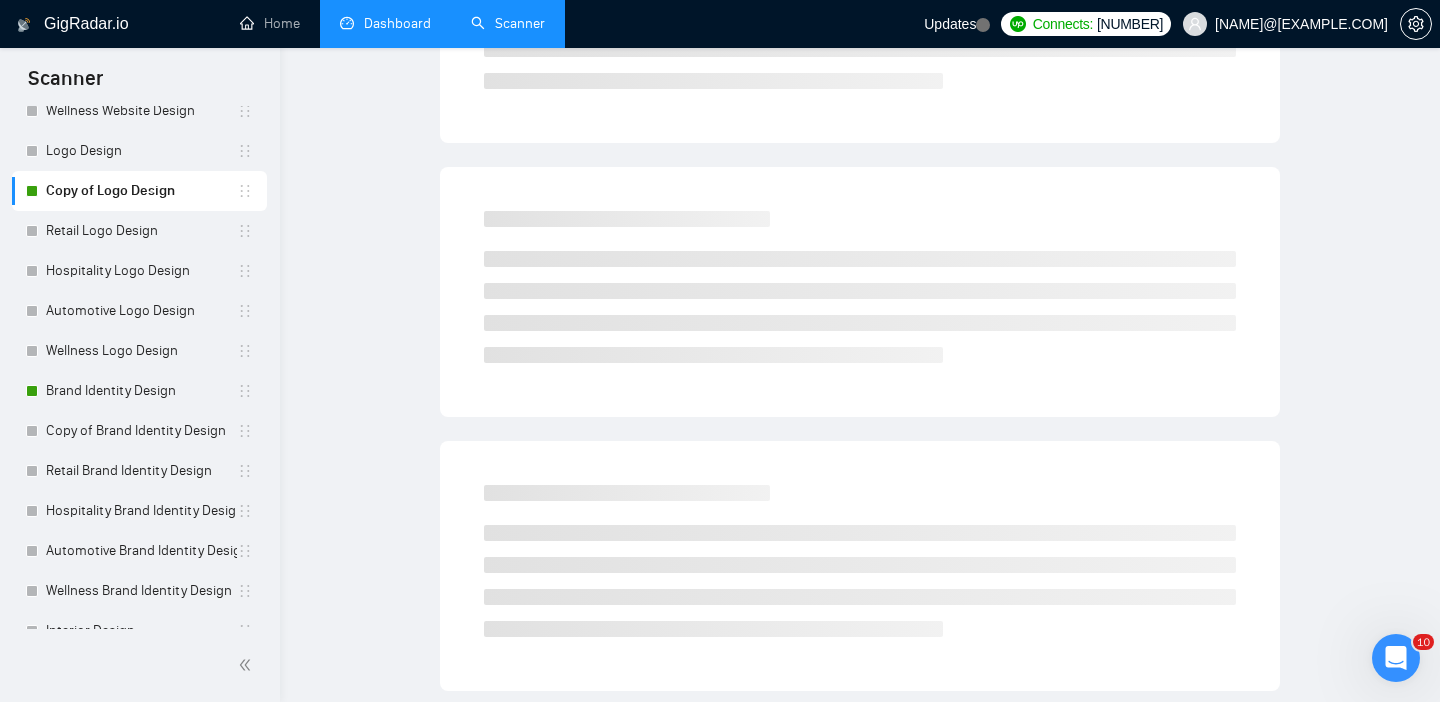 scroll, scrollTop: 28, scrollLeft: 0, axis: vertical 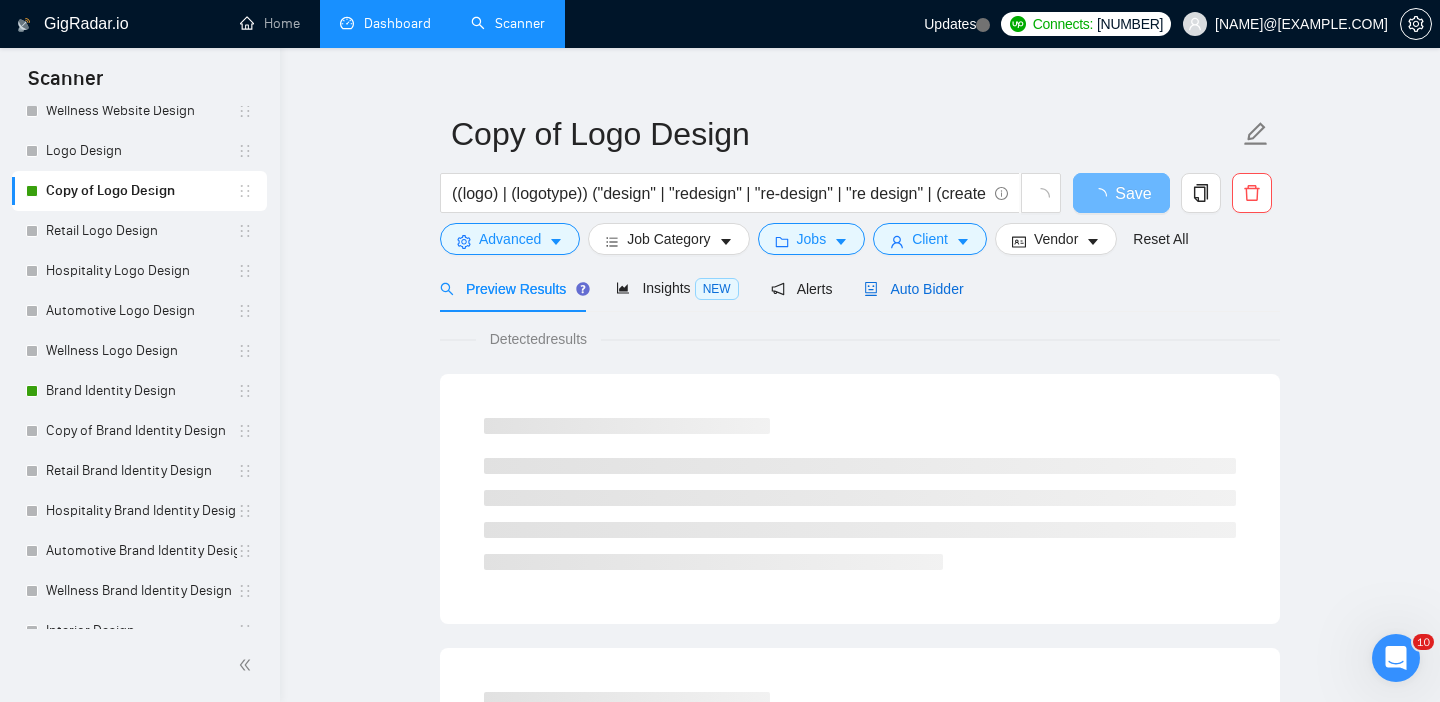 click on "Auto Bidder" at bounding box center (913, 289) 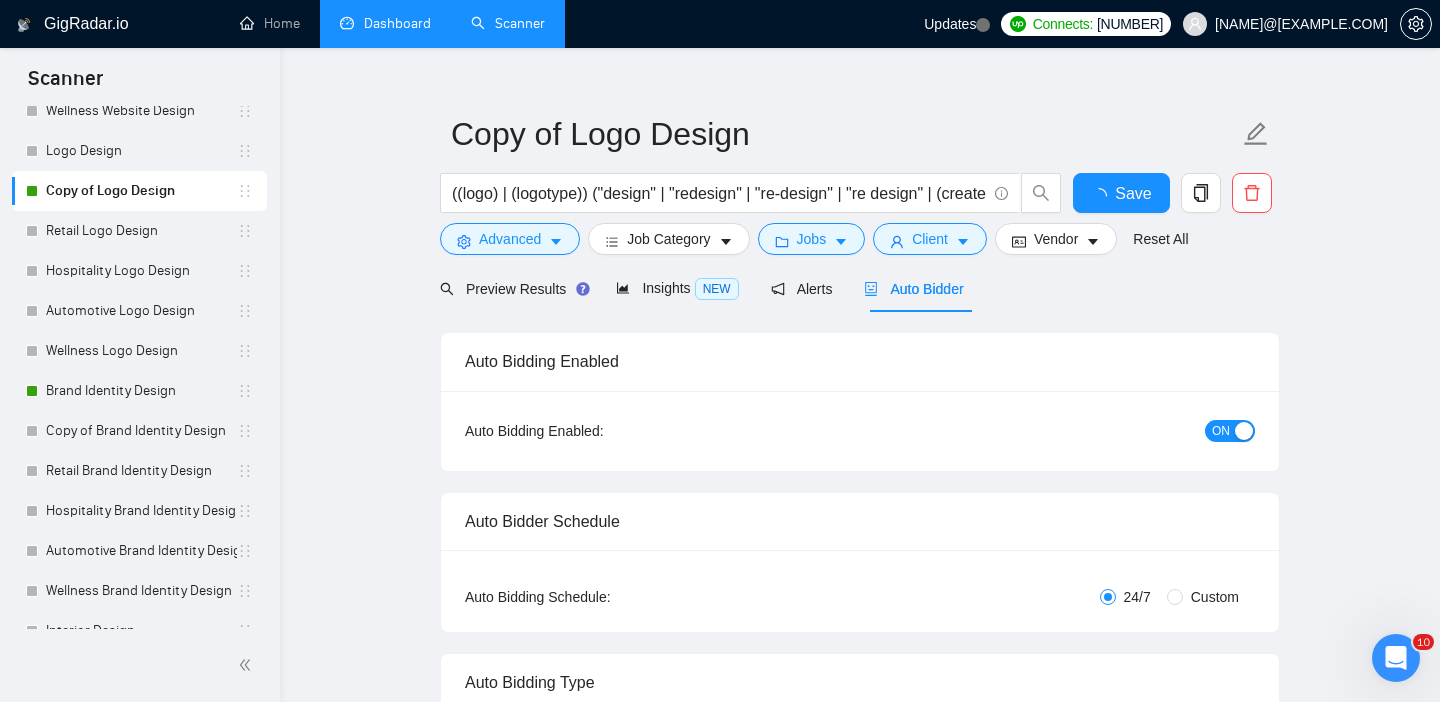 type 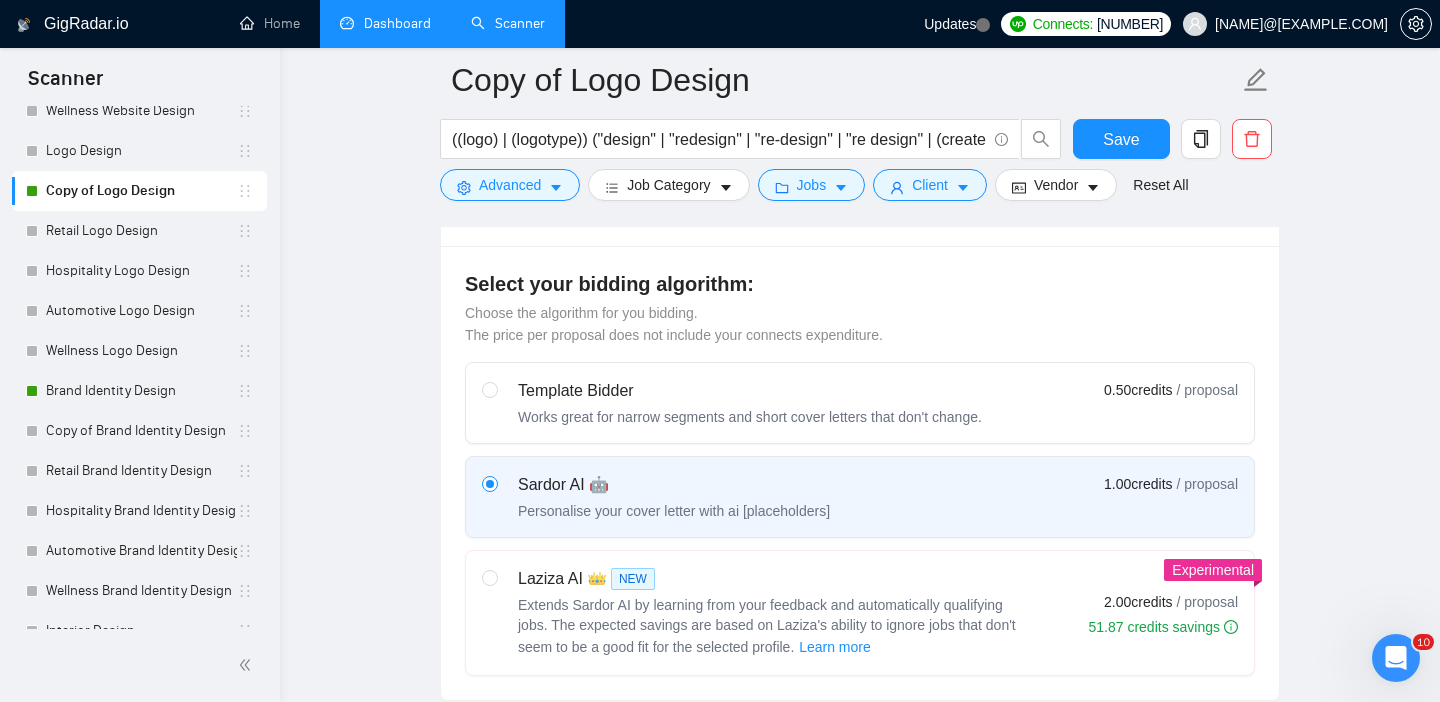 scroll, scrollTop: 0, scrollLeft: 0, axis: both 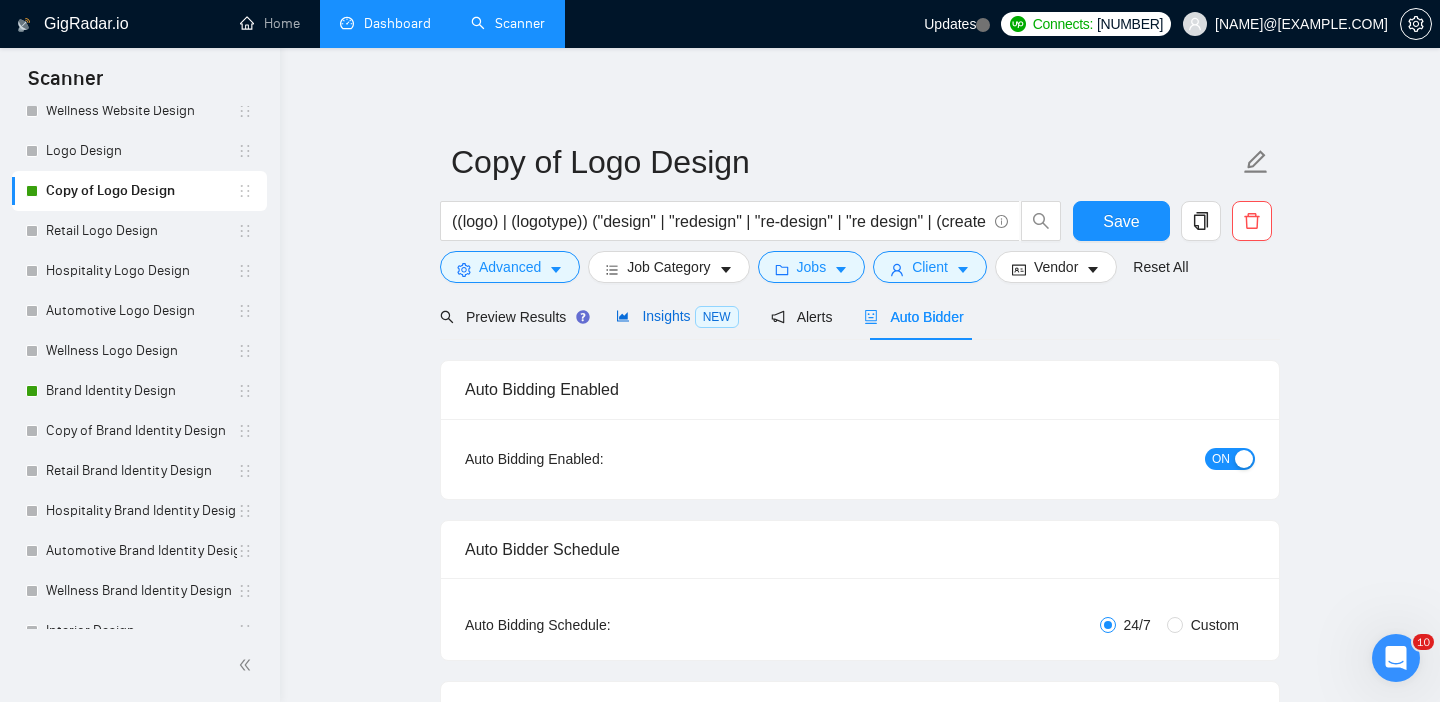 click on "Insights NEW" at bounding box center (677, 316) 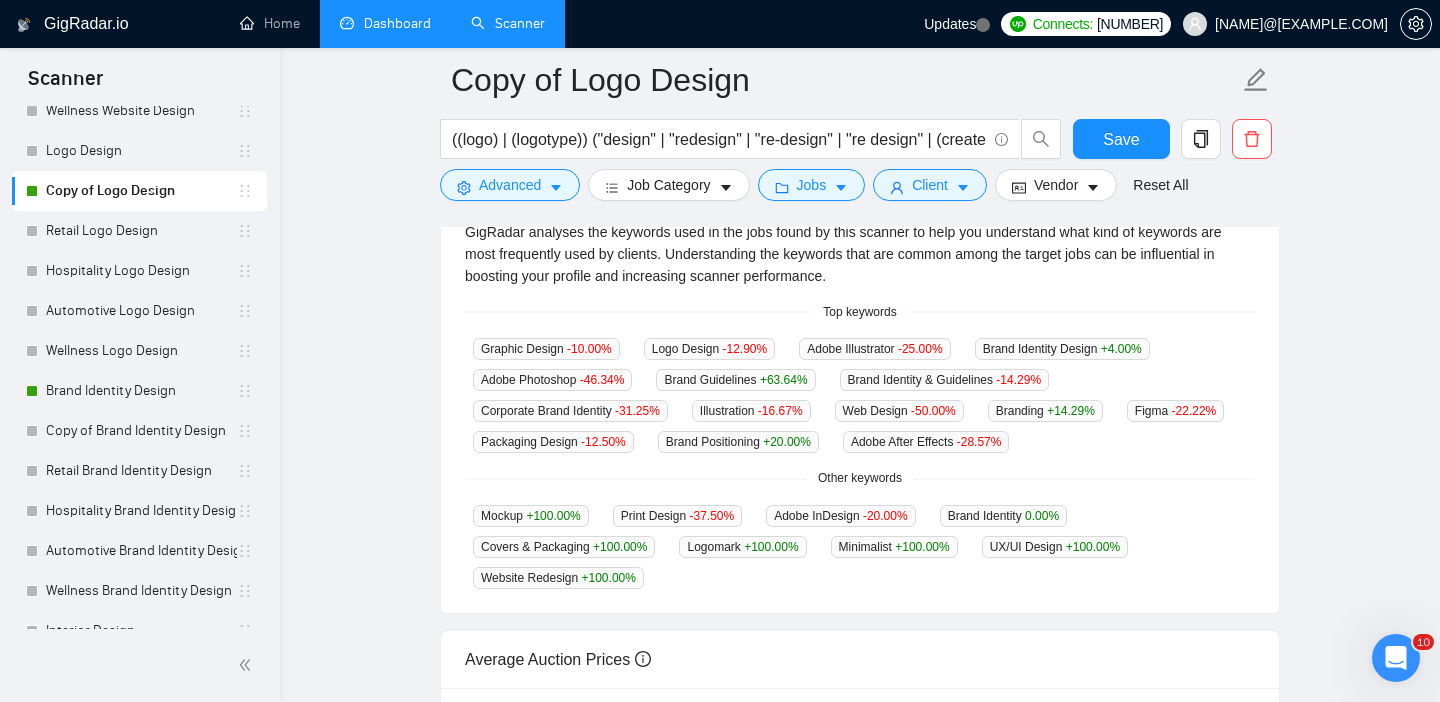 scroll, scrollTop: 457, scrollLeft: 0, axis: vertical 